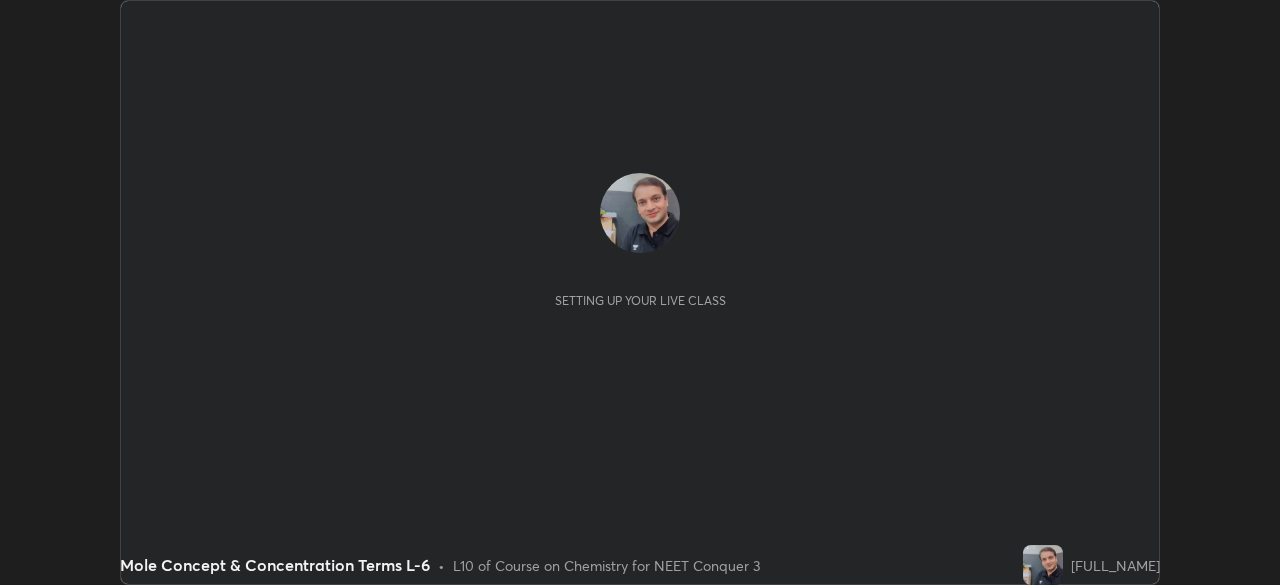 scroll, scrollTop: 0, scrollLeft: 0, axis: both 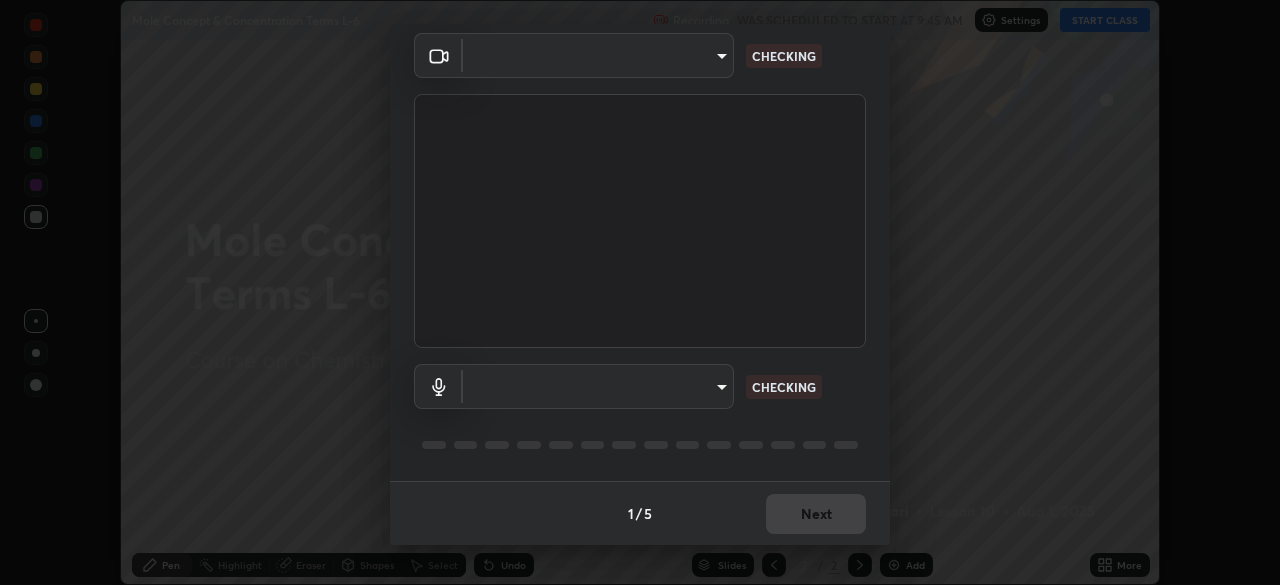 type on "fec30703c8e22cf69a8f77a224c2d994de0da897dc859dbf546555d8622b01d3" 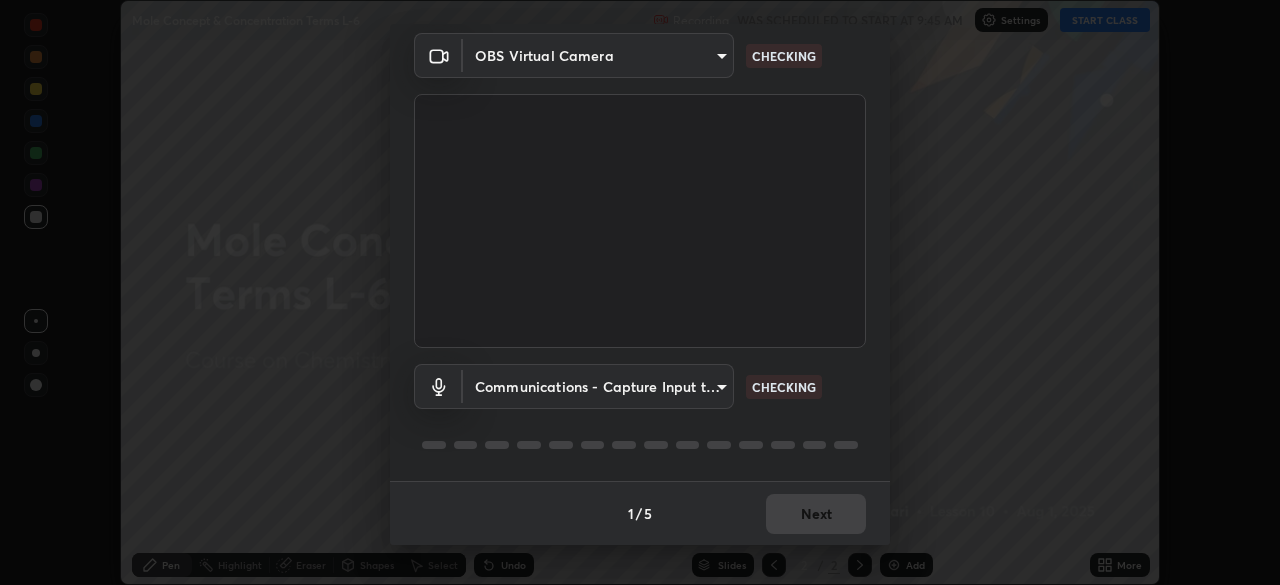 click on "Erase all Mole Concept & Concentration Terms L-6 Recording WAS SCHEDULED TO START AT  9:45 AM Settings START CLASS Setting up your live class Mole Concept & Concentration Terms L-6 • L10 of Course on Chemistry for NEET Conquer 3 [FULL_NAME] Pen Highlight Eraser Shapes Select Undo Slides 2 / 2 Add More No doubts shared Encourage your learners to ask a doubt for better clarity Report an issue Reason for reporting Buffering Chat not working Audio - Video sync issue Educator video quality low ​ Attach an image Report Media settings OBS Virtual Camera fec30703c8e22cf69a8f77a224c2d994de0da897dc859dbf546555d8622b01d3 CHECKING Communications - Capture Input terminal (2- Digital Array MIC) communications CHECKING 1 / 5 Next" at bounding box center [640, 292] 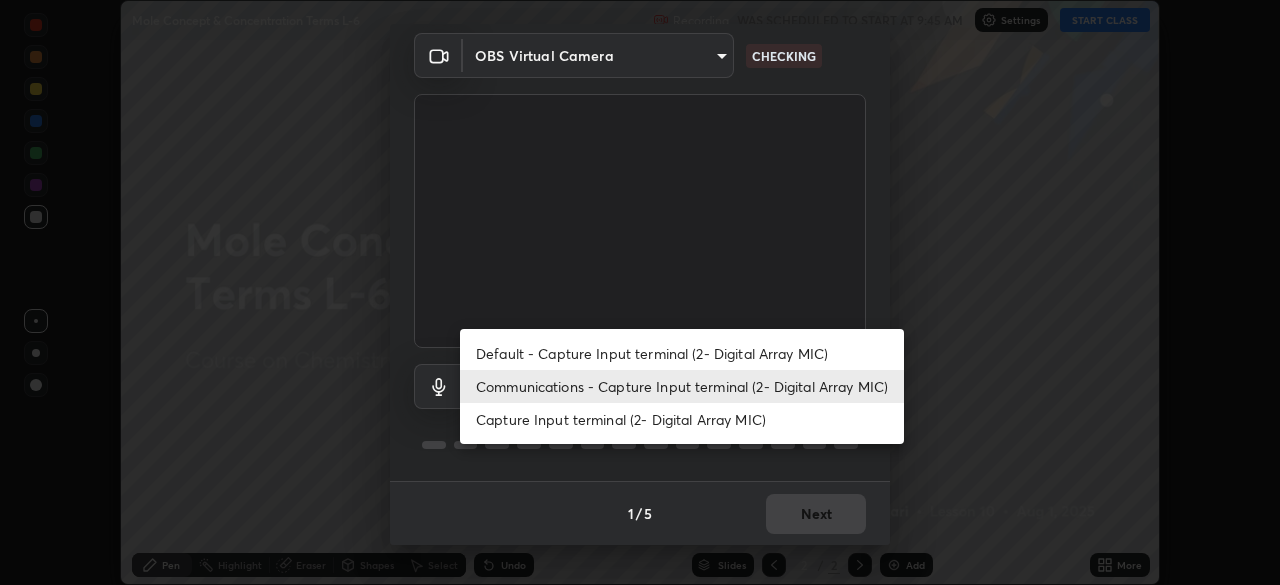 click on "Default - Capture Input terminal (2- Digital Array MIC)" at bounding box center [682, 353] 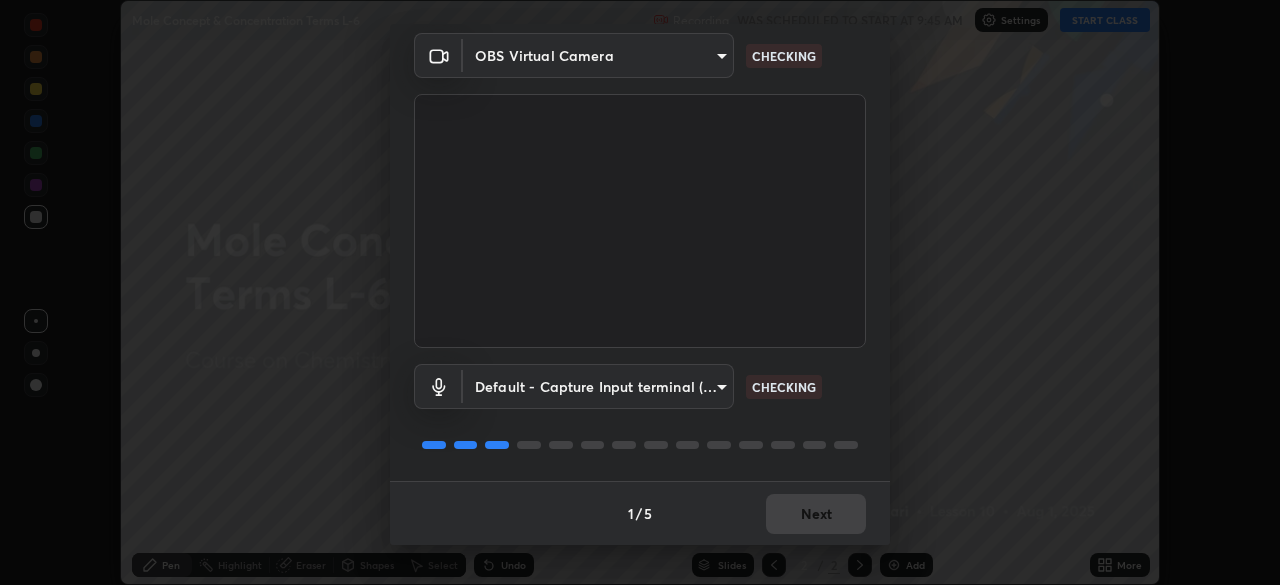click on "Erase all Mole Concept & Concentration Terms L-6 Recording WAS SCHEDULED TO START AT  9:45 AM Settings START CLASS Setting up your live class Mole Concept & Concentration Terms L-6 • L10 of Course on Chemistry for NEET Conquer 3 [FULL_NAME] Pen Highlight Eraser Shapes Select Undo Slides 2 / 2 Add More No doubts shared Encourage your learners to ask a doubt for better clarity Report an issue Reason for reporting Buffering Chat not working Audio - Video sync issue Educator video quality low ​ Attach an image Report Media settings OBS Virtual Camera fec30703c8e22cf69a8f77a224c2d994de0da897dc859dbf546555d8622b01d3 CHECKING Default - Capture Input terminal (2- Digital Array MIC) default CHECKING 1 / 5 Next" at bounding box center [640, 292] 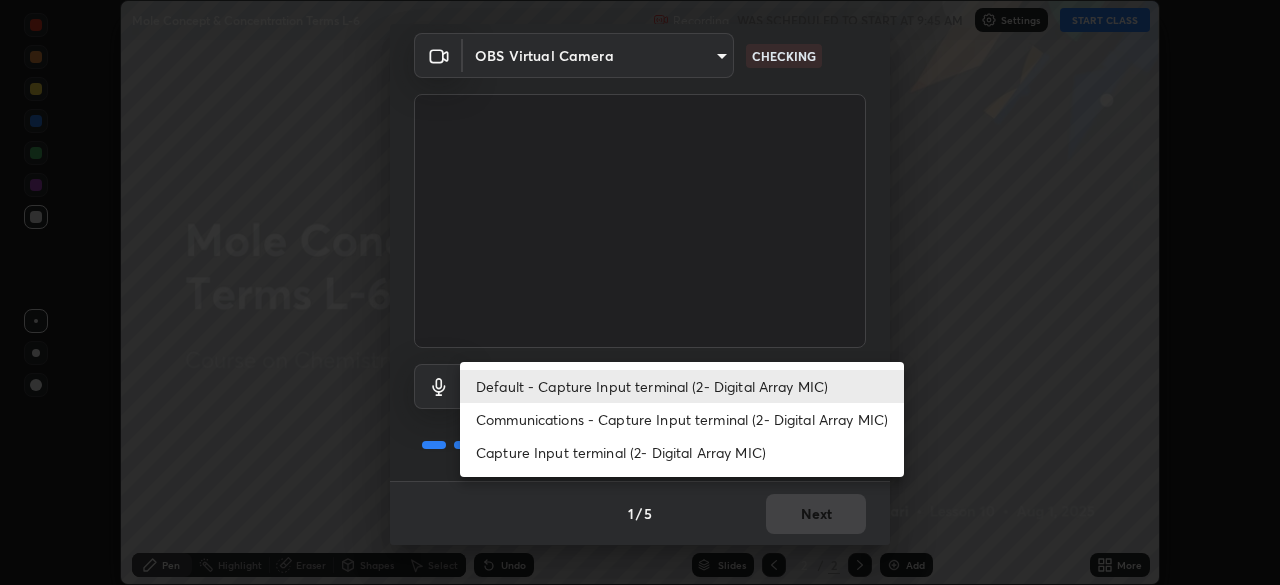 click on "Capture Input terminal (2- Digital Array MIC)" at bounding box center [682, 452] 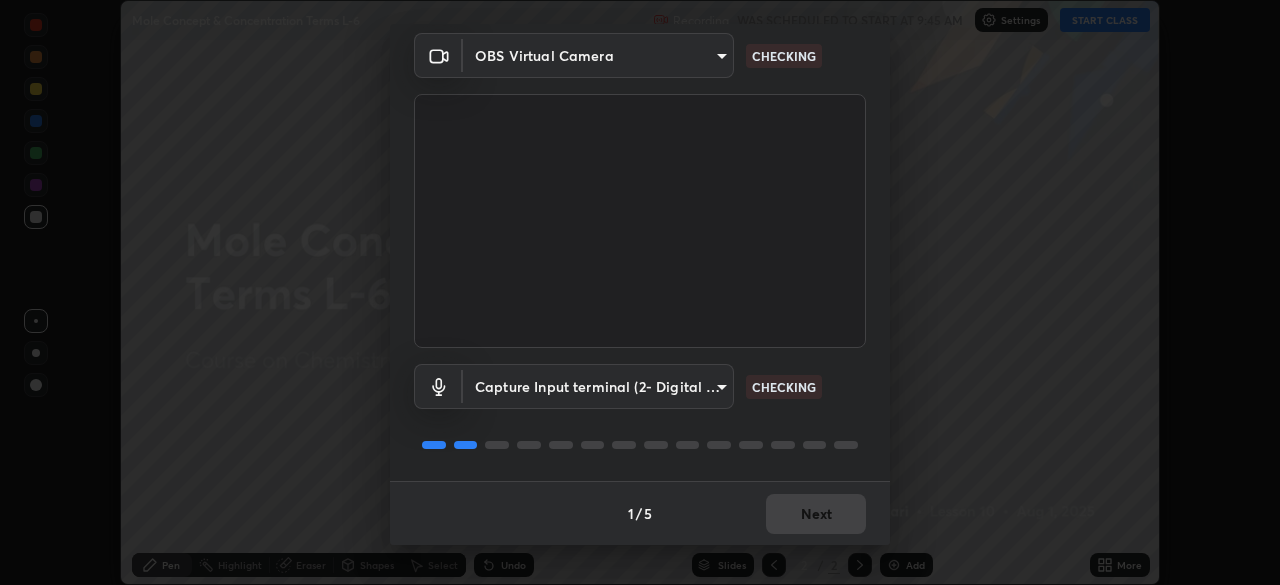 type on "2d48304889ef8a7f9b2deaf05116713aa06141f226824a1a4e91928f499c50fc" 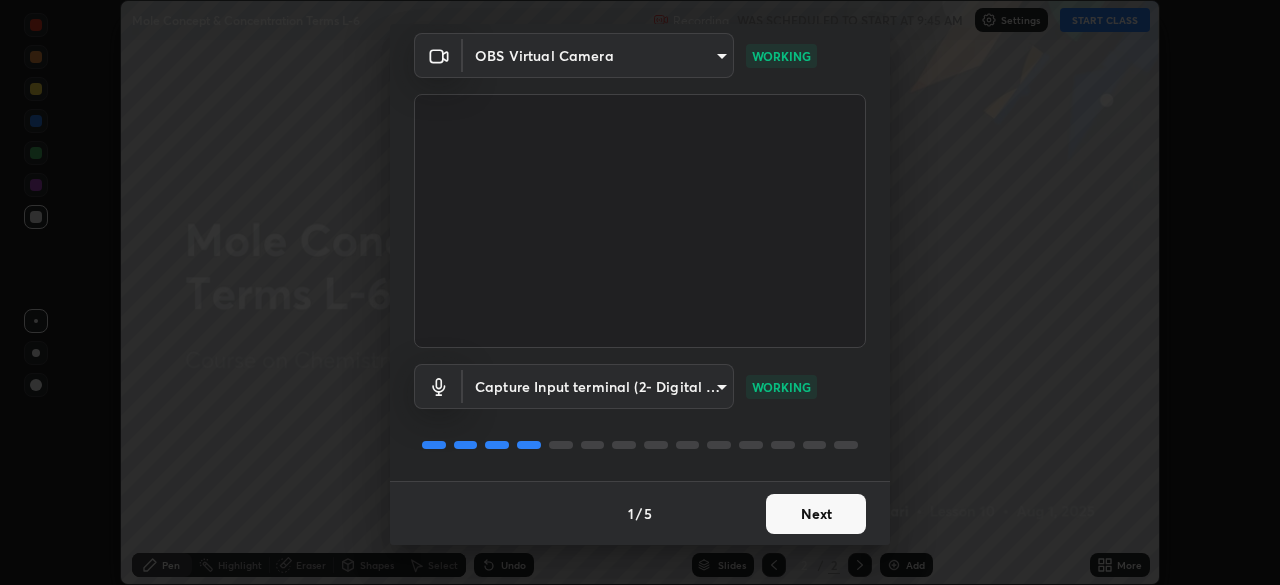 click on "Next" at bounding box center [816, 514] 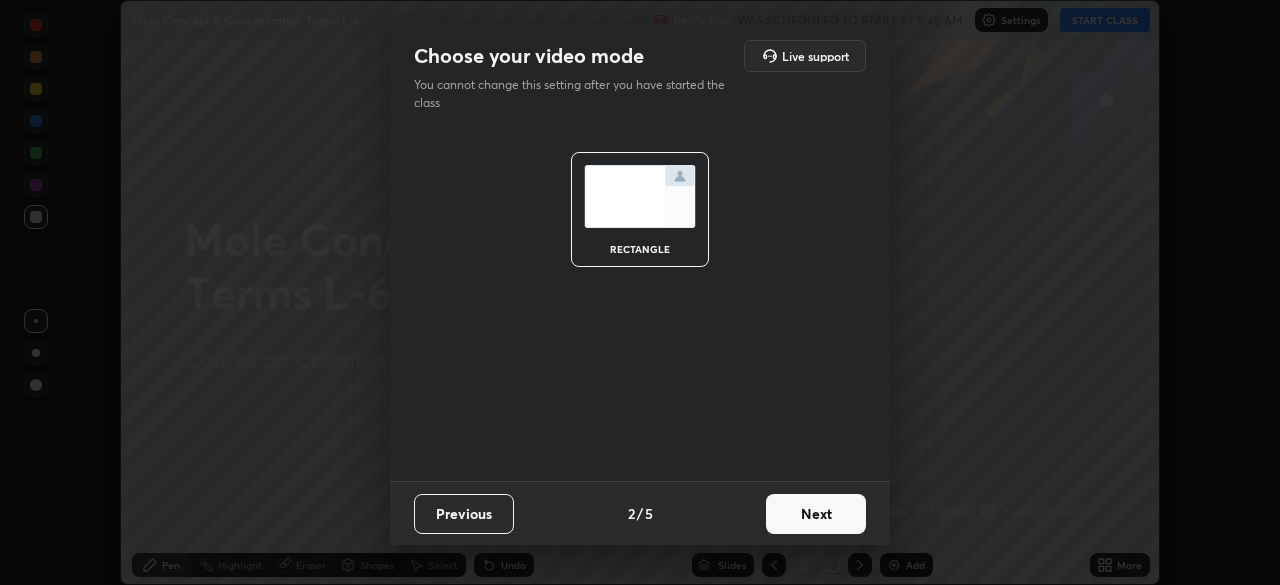 click on "Next" at bounding box center (816, 514) 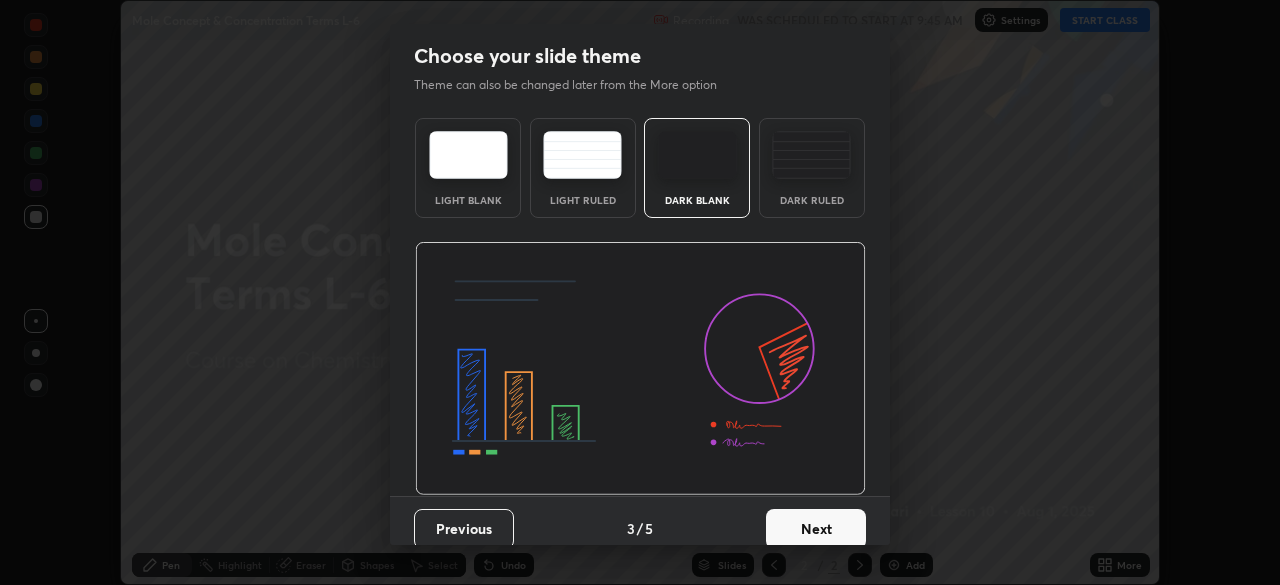 click on "Next" at bounding box center [816, 529] 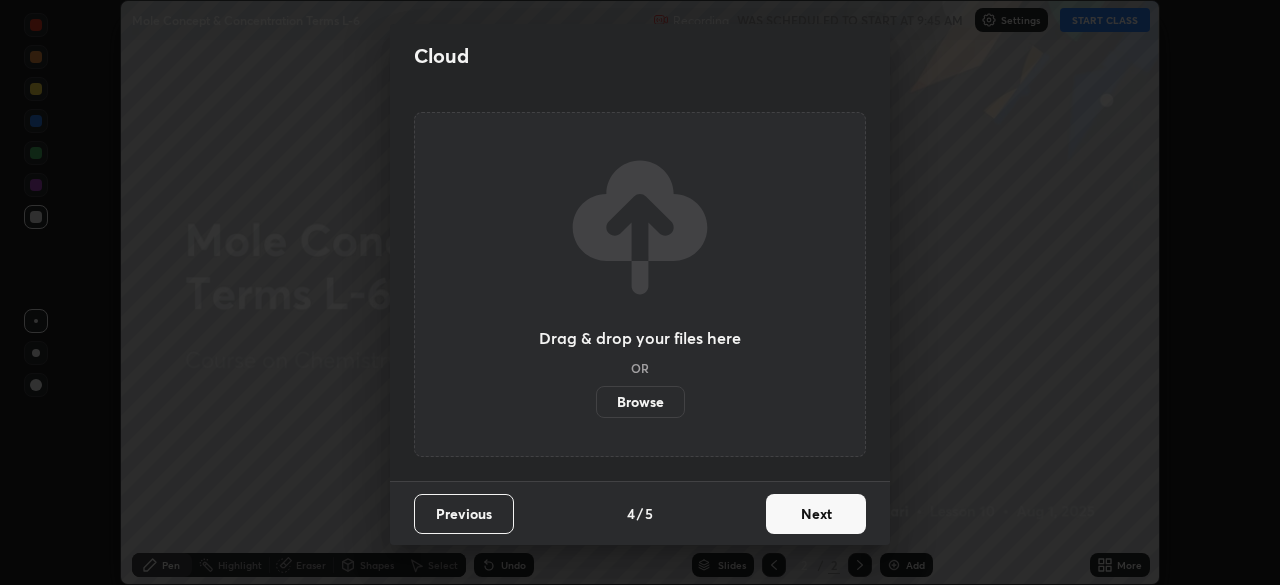 click on "Next" at bounding box center (816, 514) 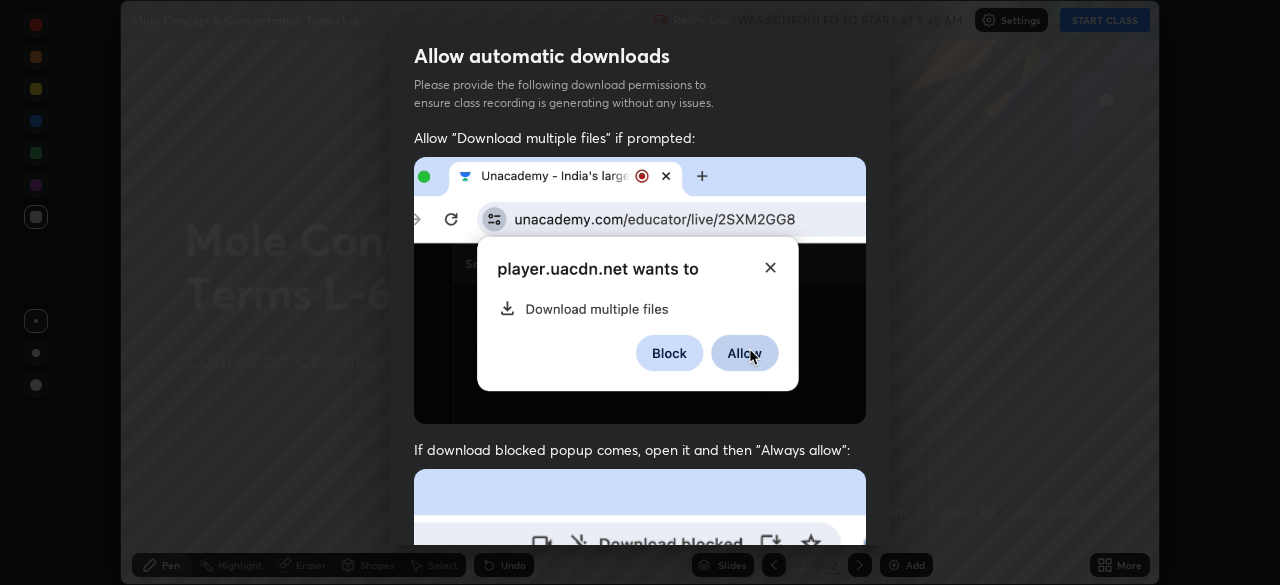 click at bounding box center (640, 687) 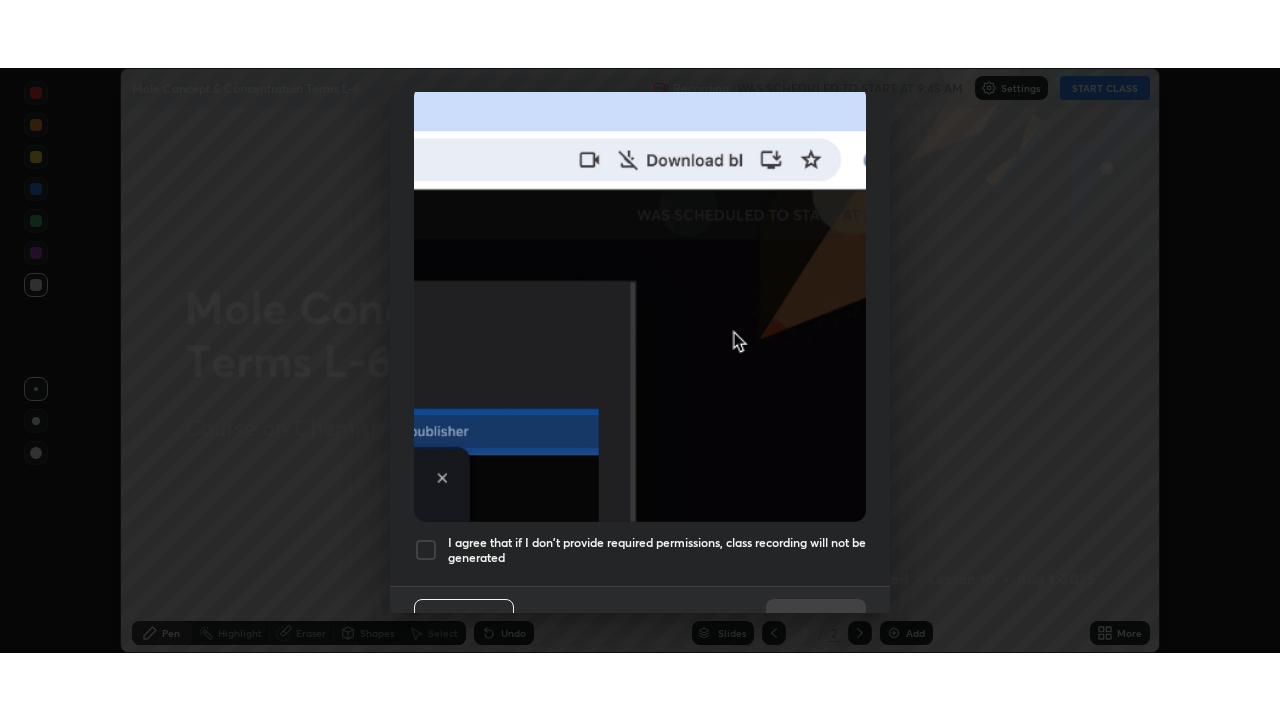 scroll, scrollTop: 479, scrollLeft: 0, axis: vertical 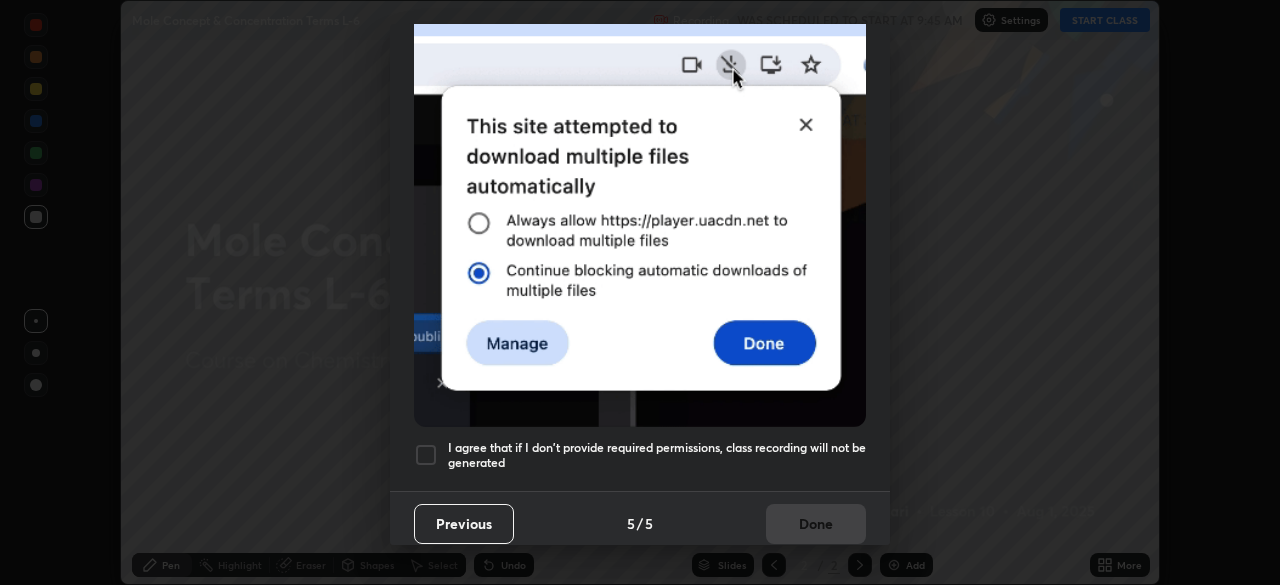 click at bounding box center (426, 455) 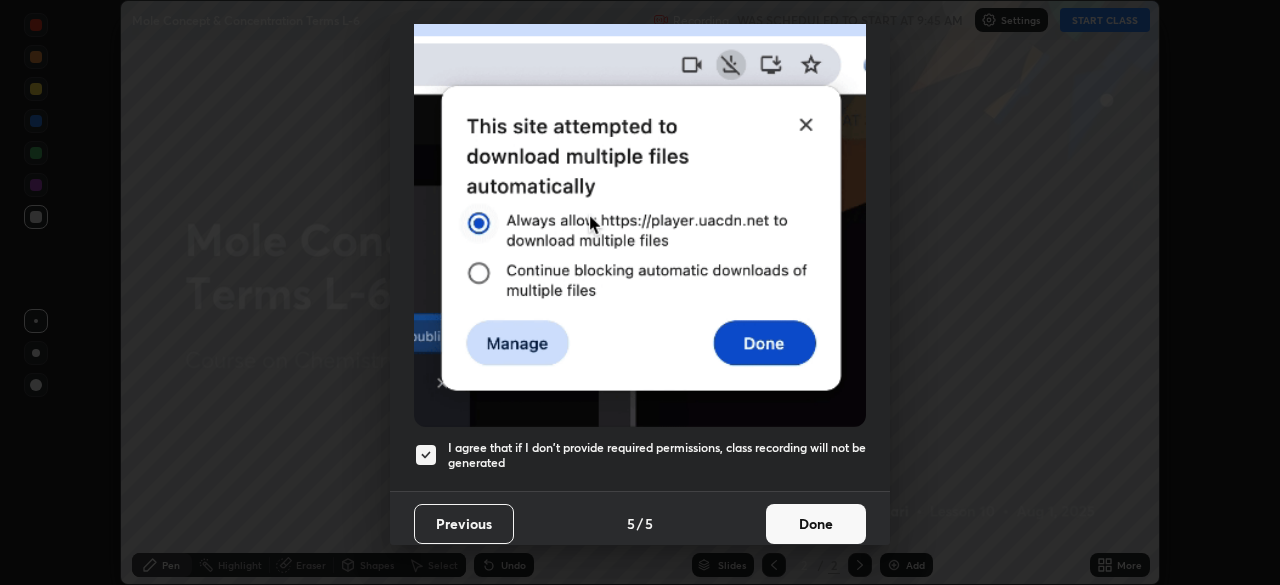 click on "Done" at bounding box center (816, 524) 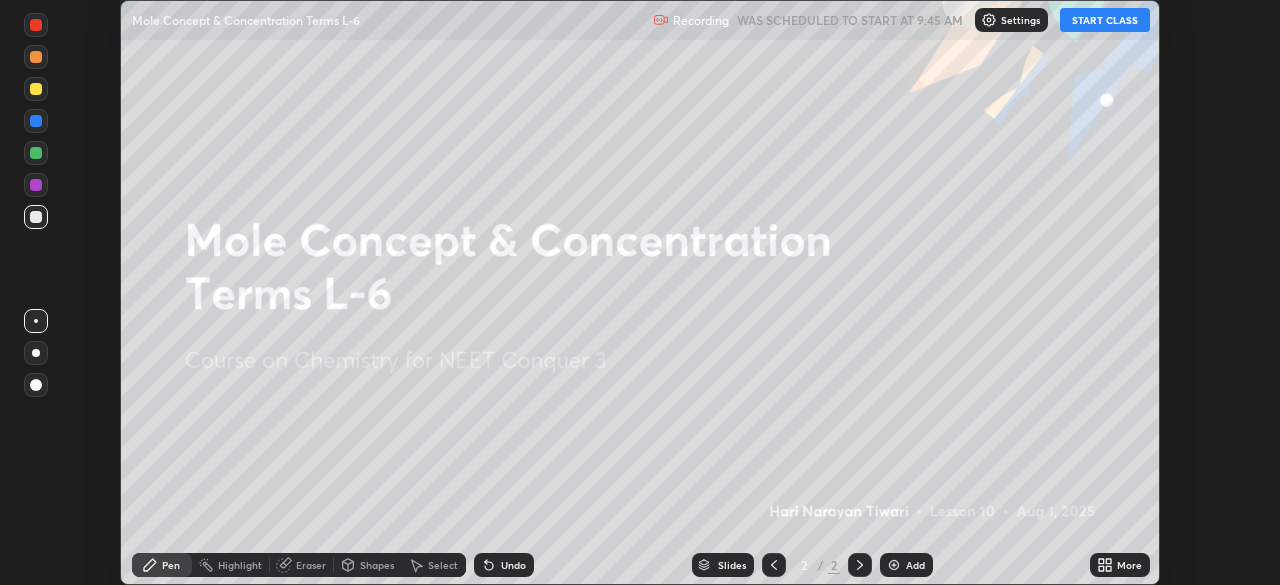 click at bounding box center [894, 565] 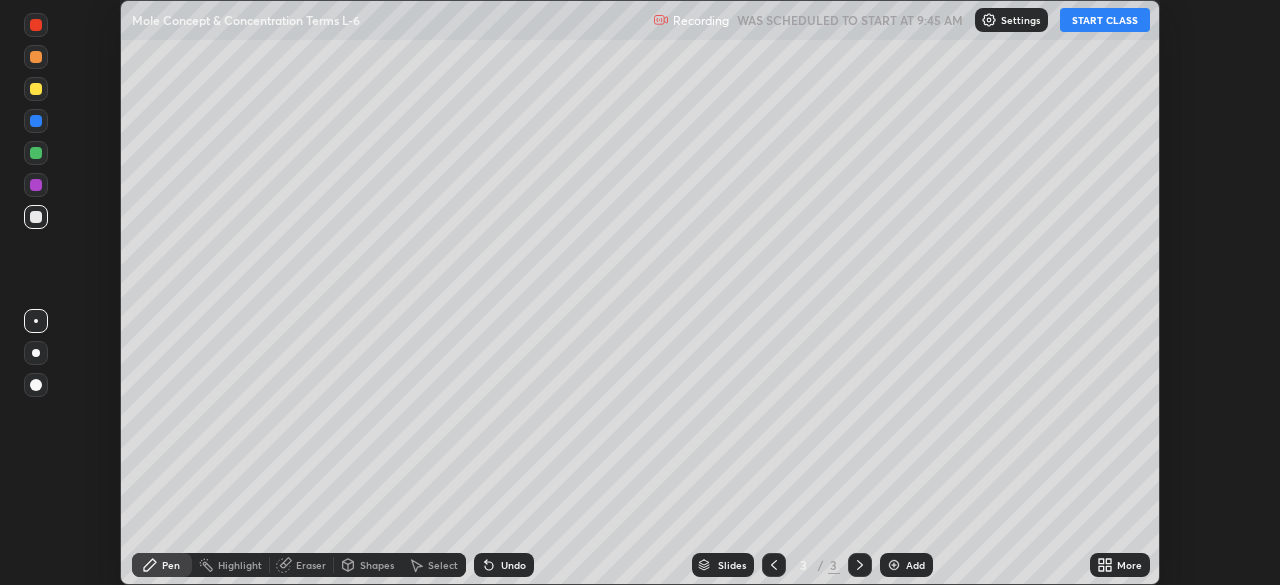 click 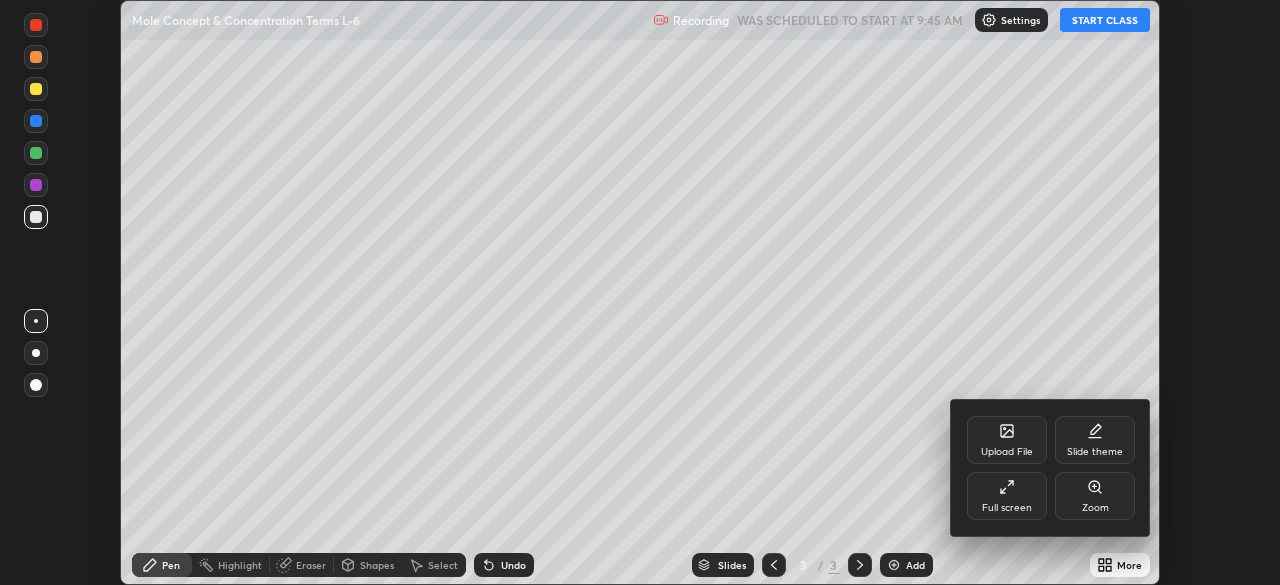 click 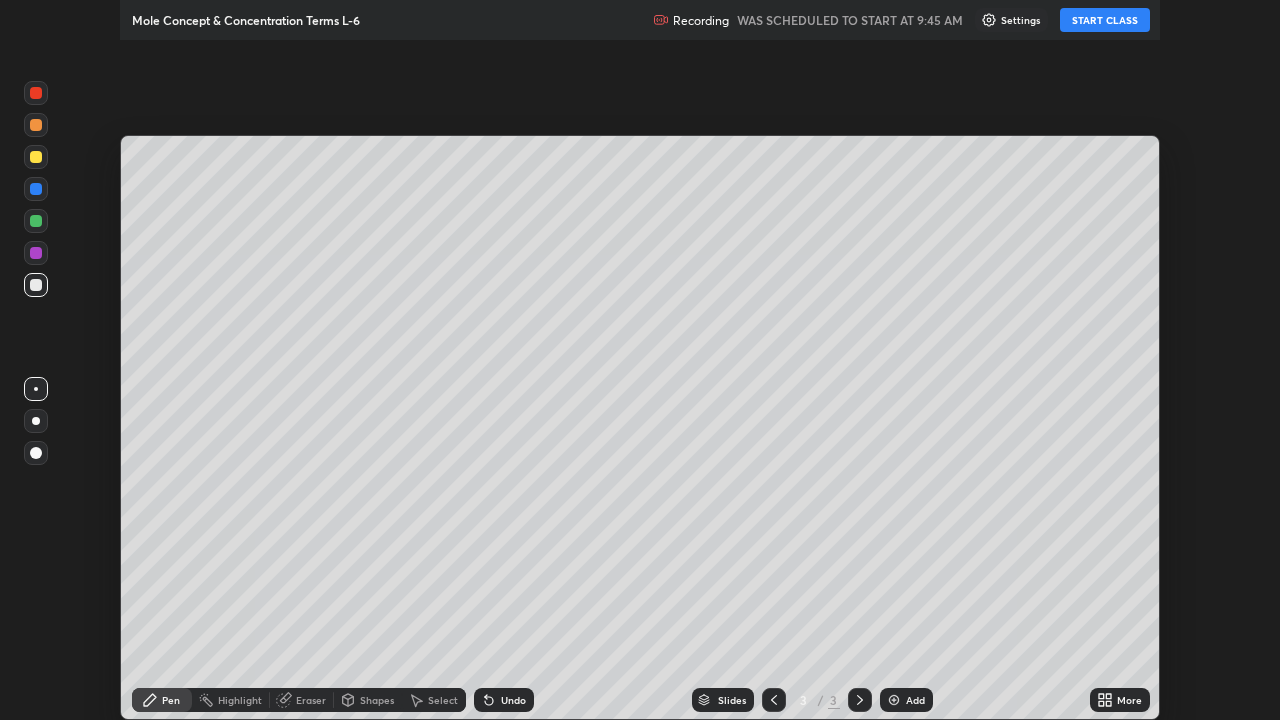 scroll, scrollTop: 99280, scrollLeft: 98720, axis: both 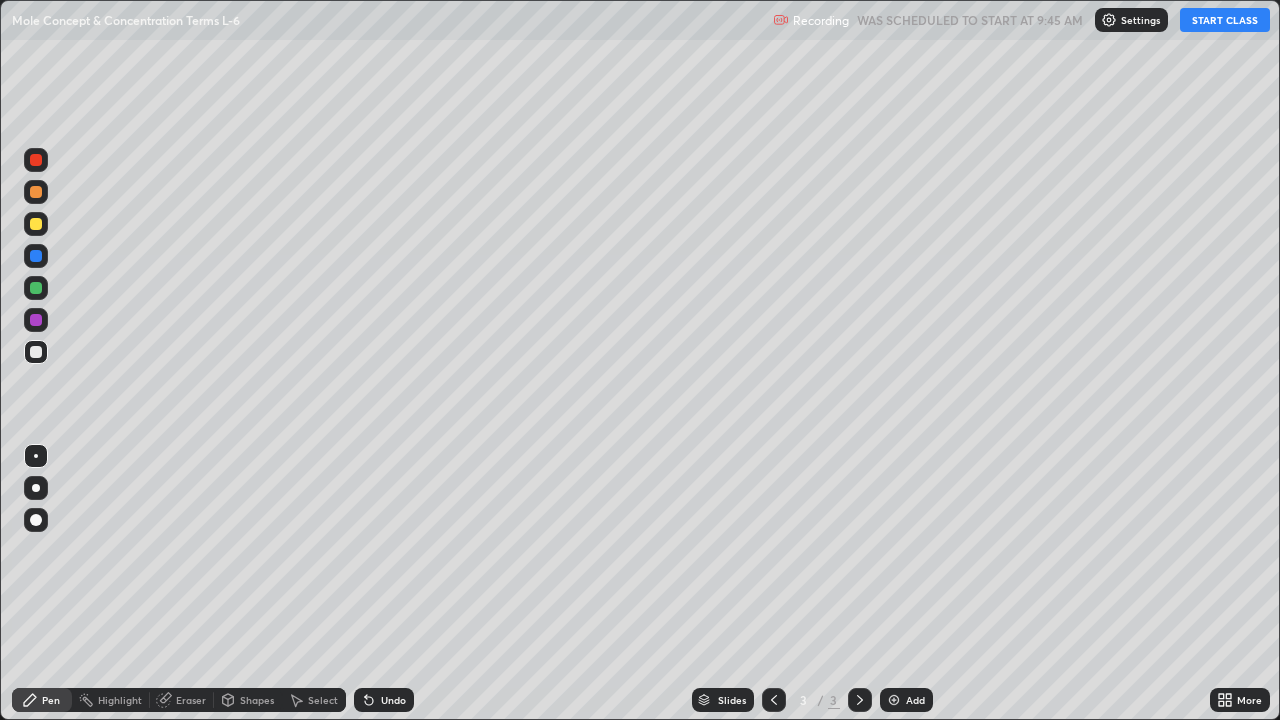 click on "START CLASS" at bounding box center [1225, 20] 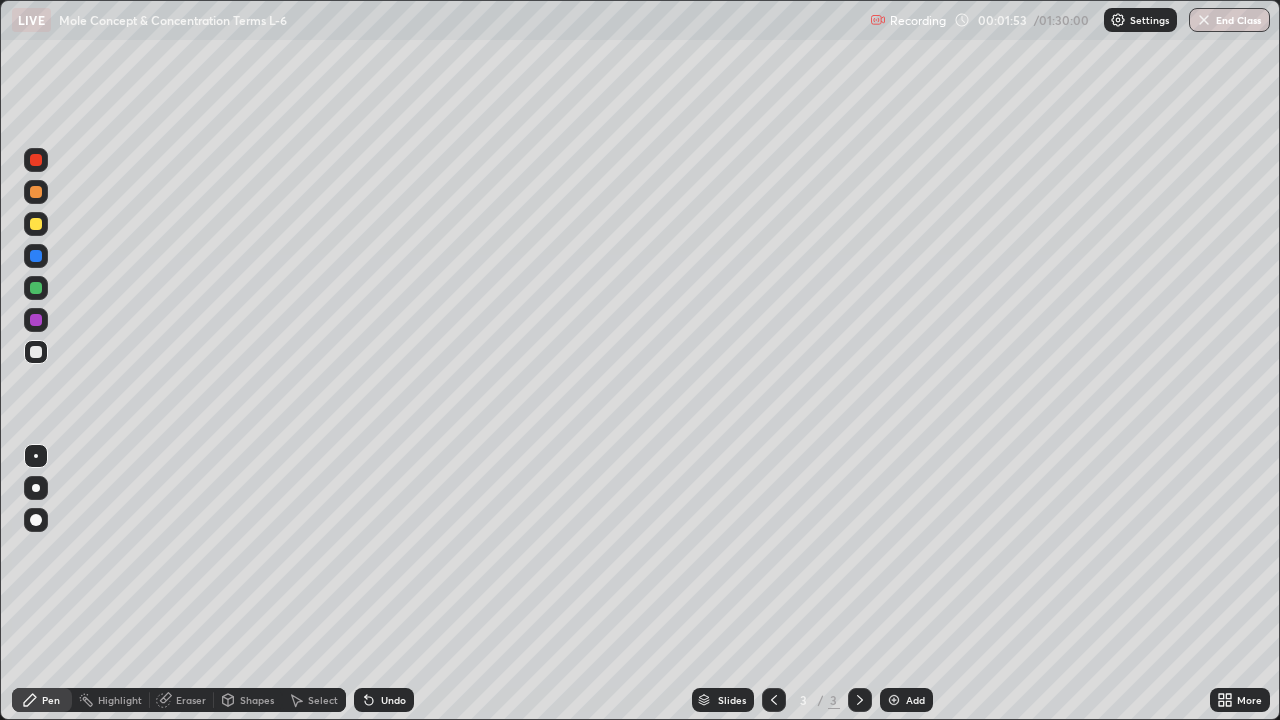 click at bounding box center [36, 352] 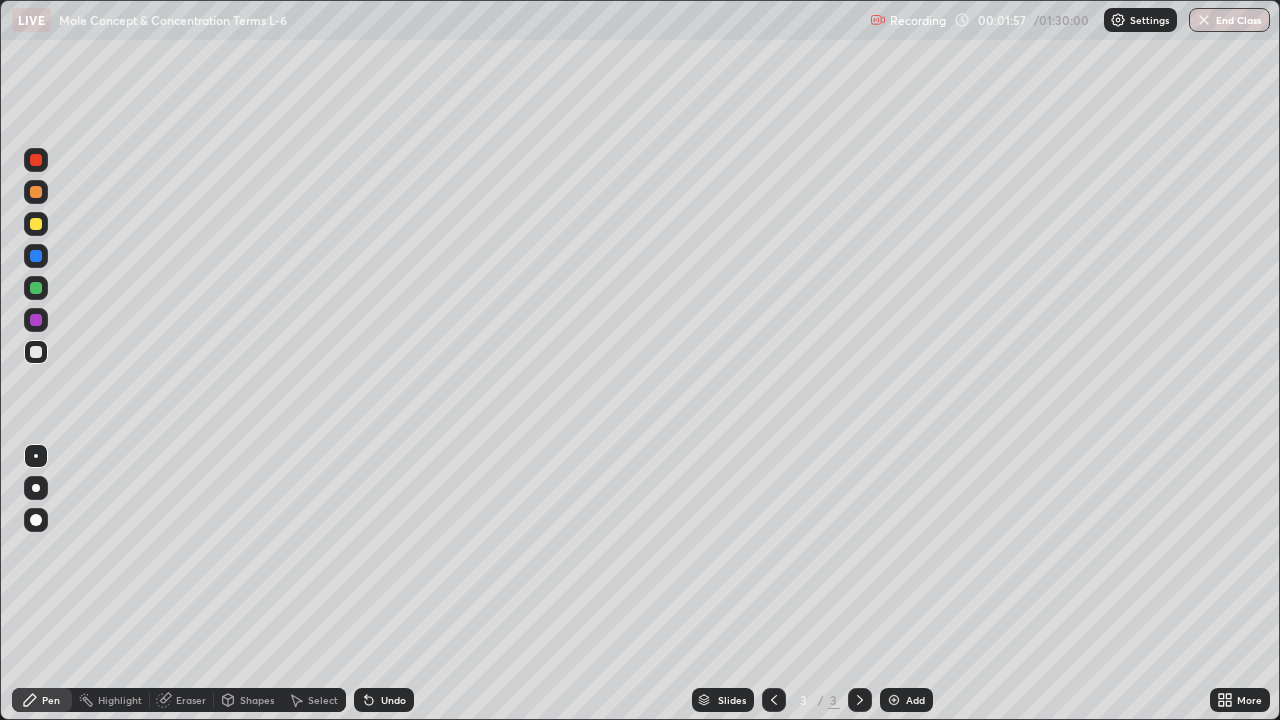 click at bounding box center (36, 352) 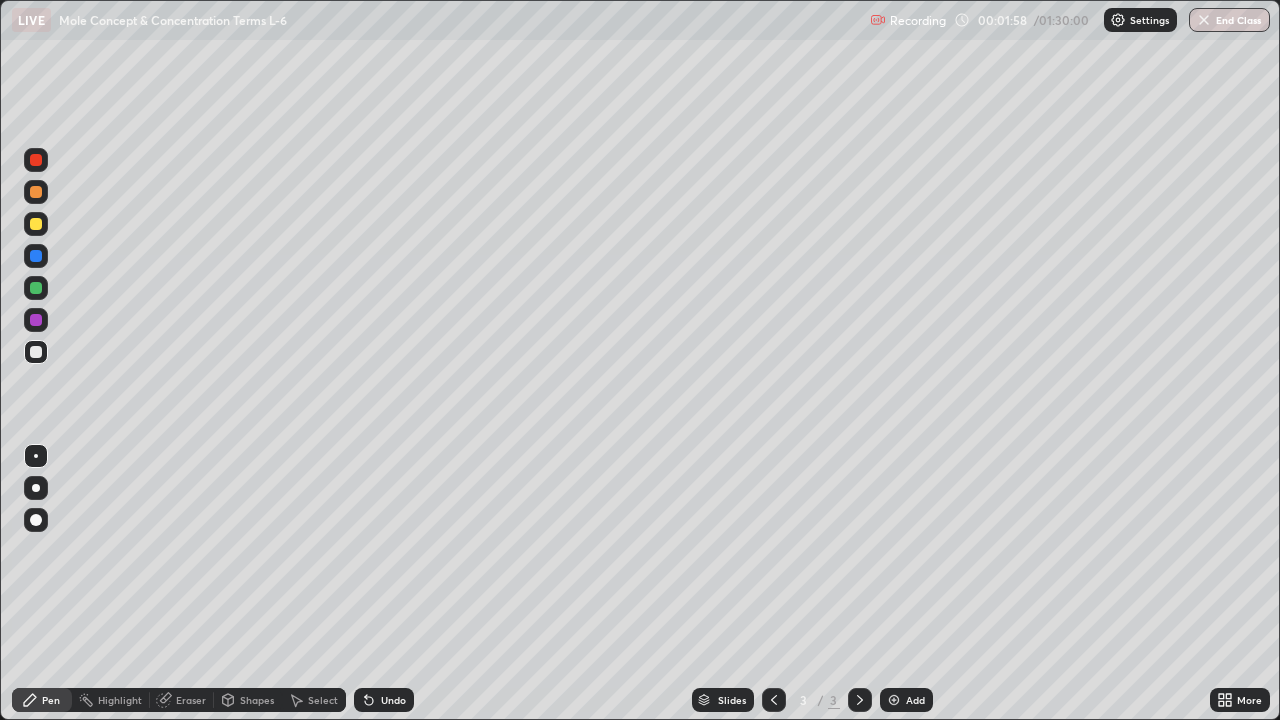 click on "Pen" at bounding box center [51, 700] 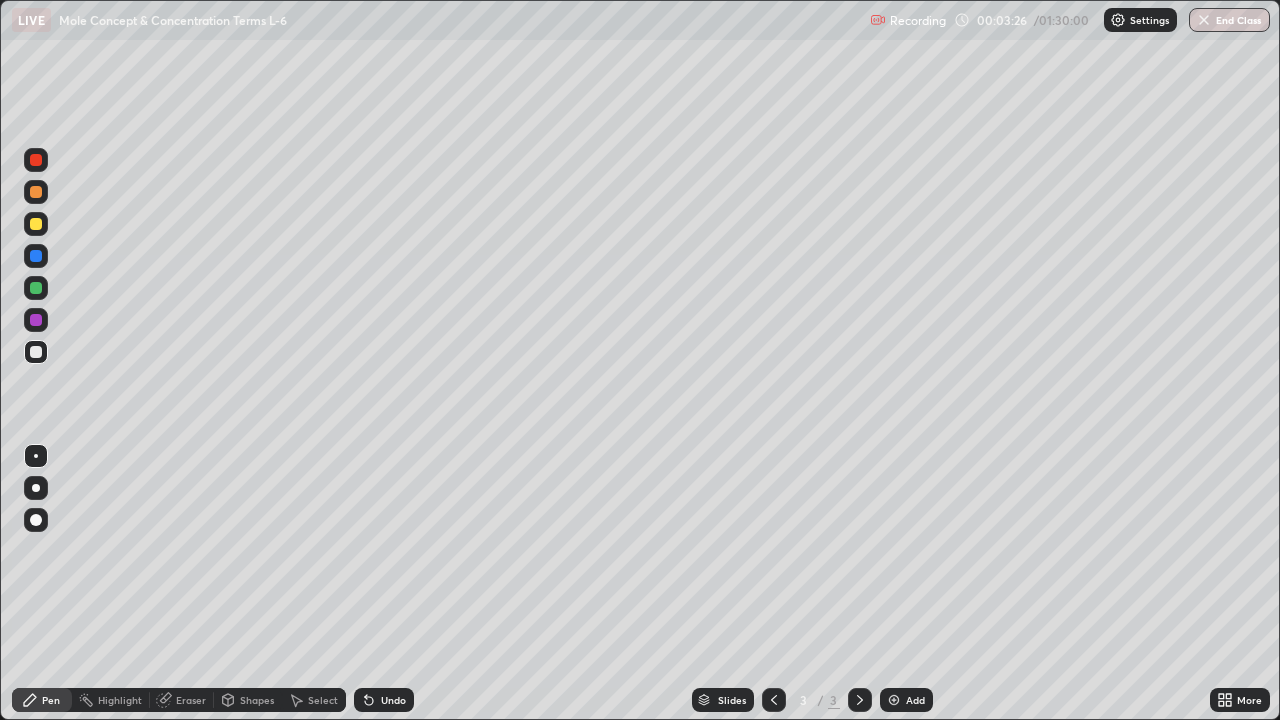 click at bounding box center [36, 224] 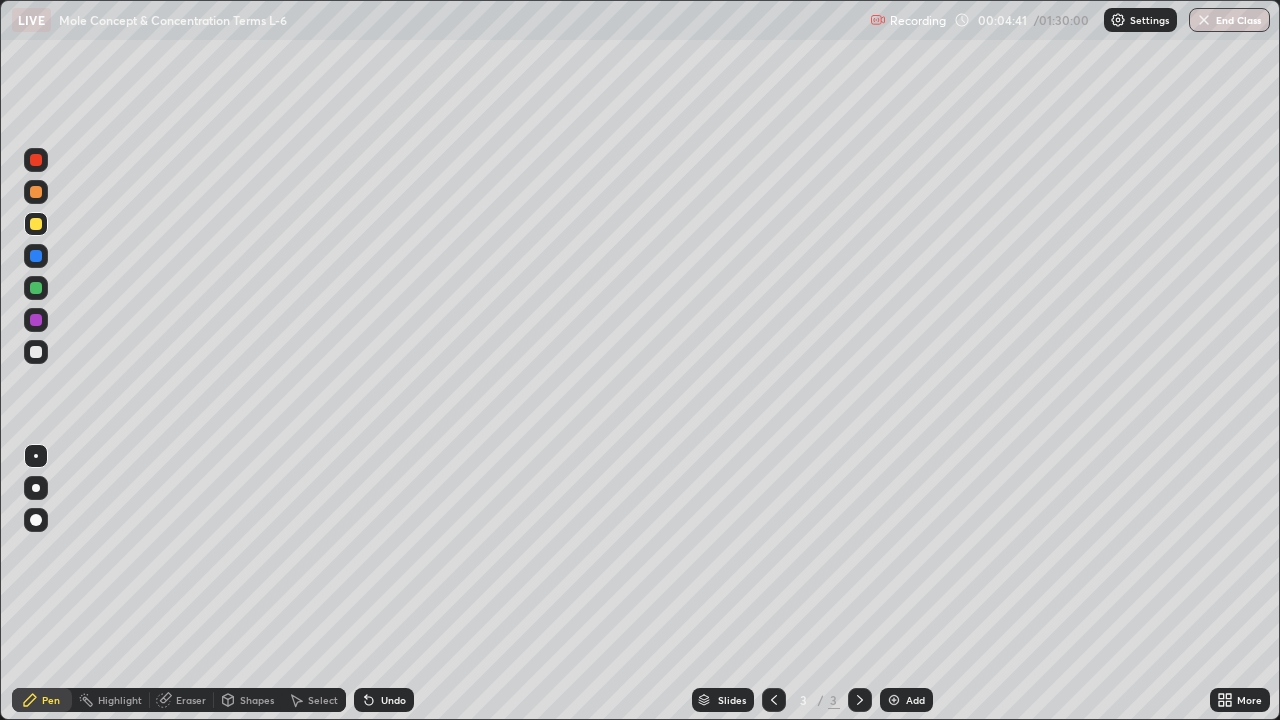 click at bounding box center (36, 352) 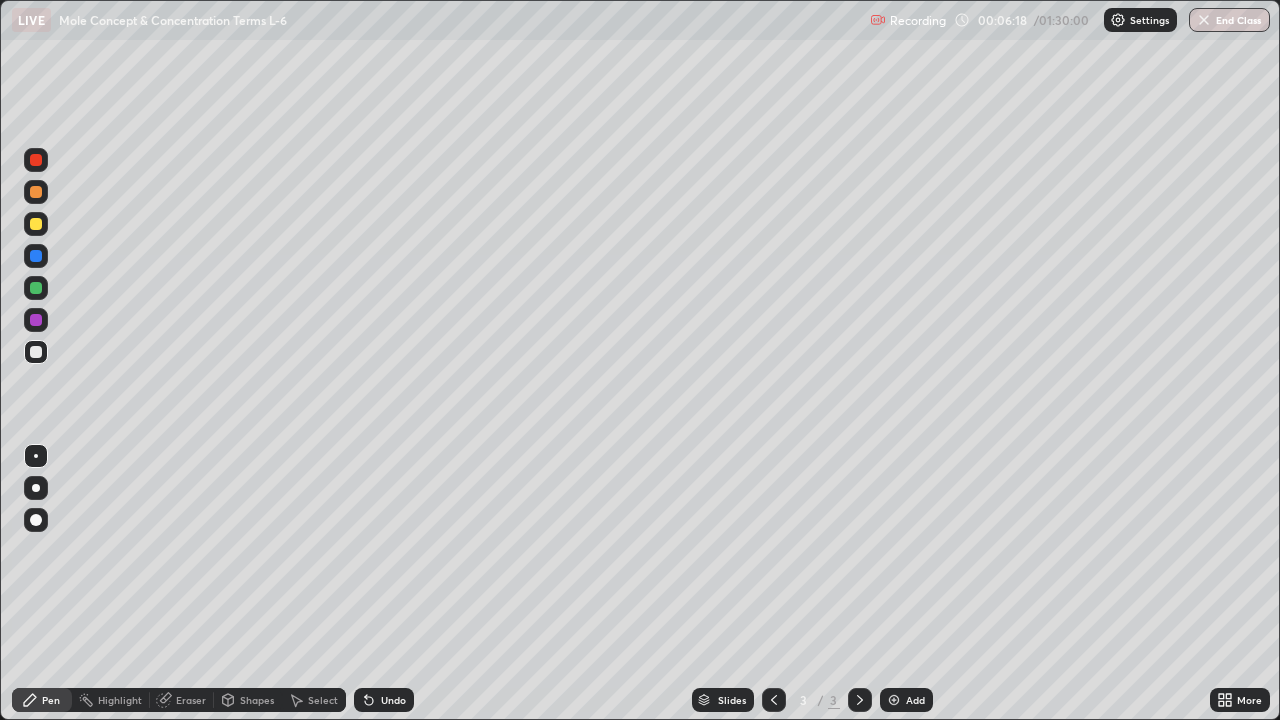 click at bounding box center (36, 224) 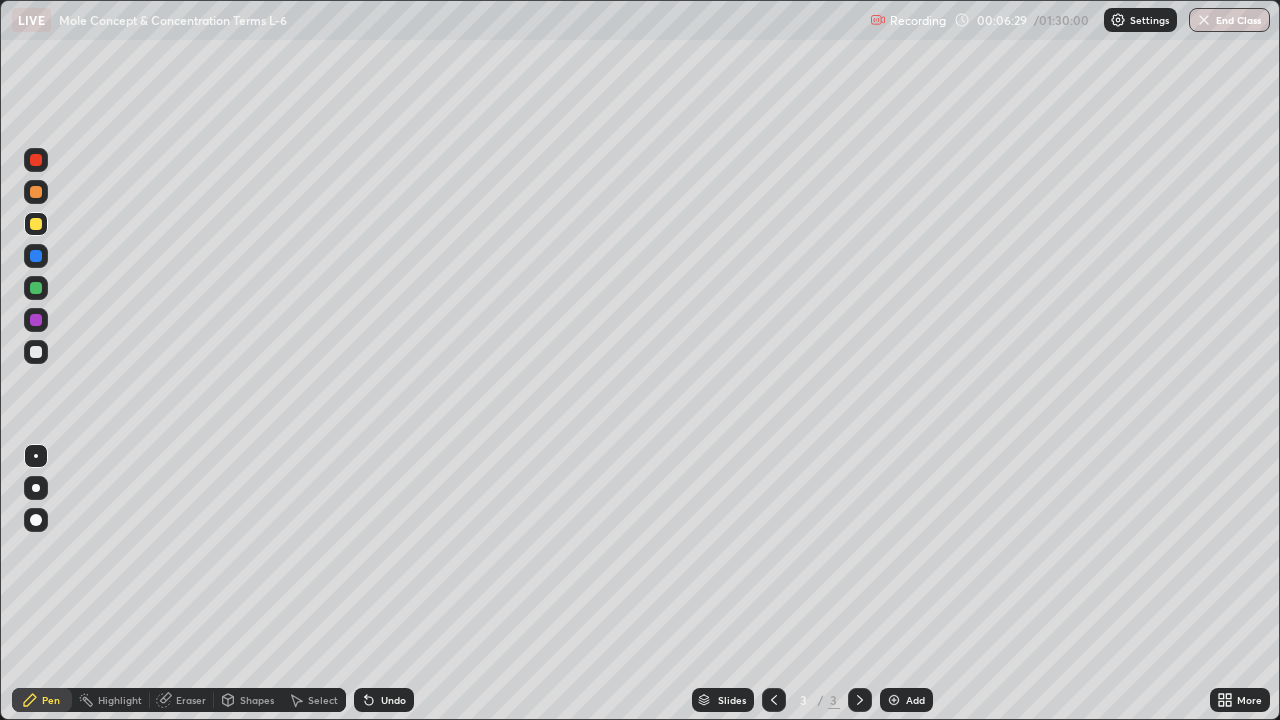 click at bounding box center [36, 192] 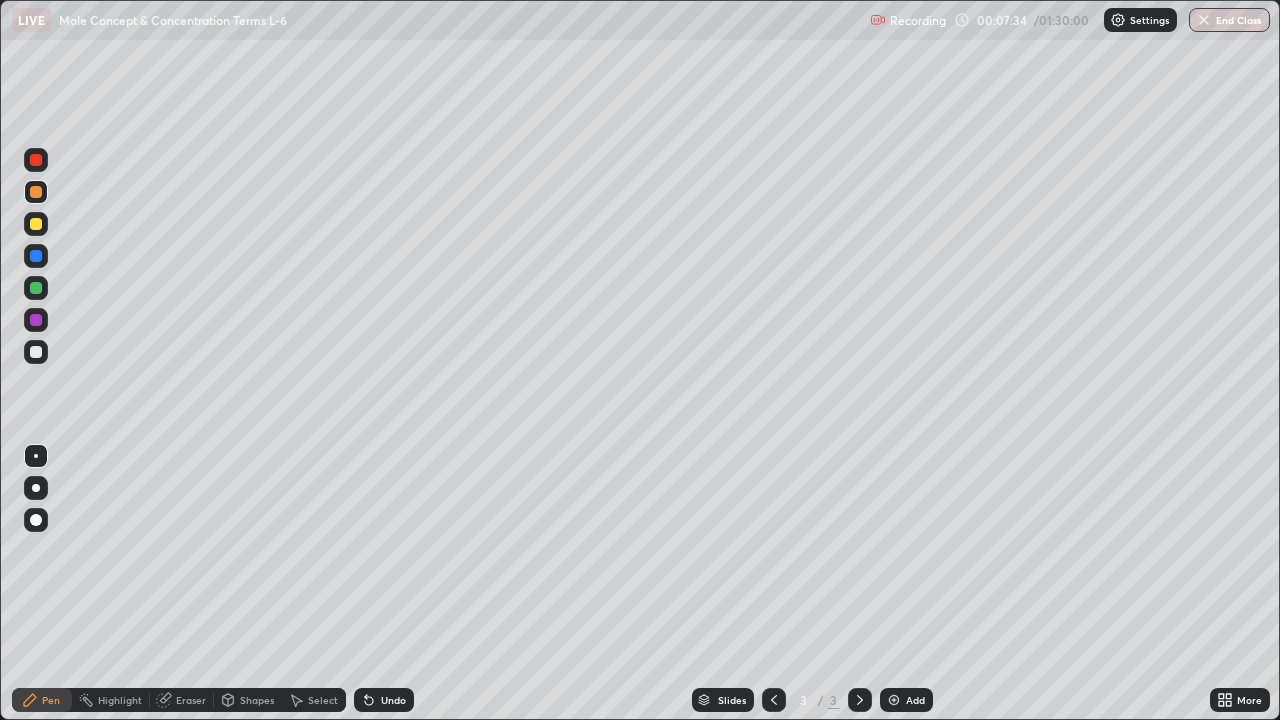 click at bounding box center [36, 352] 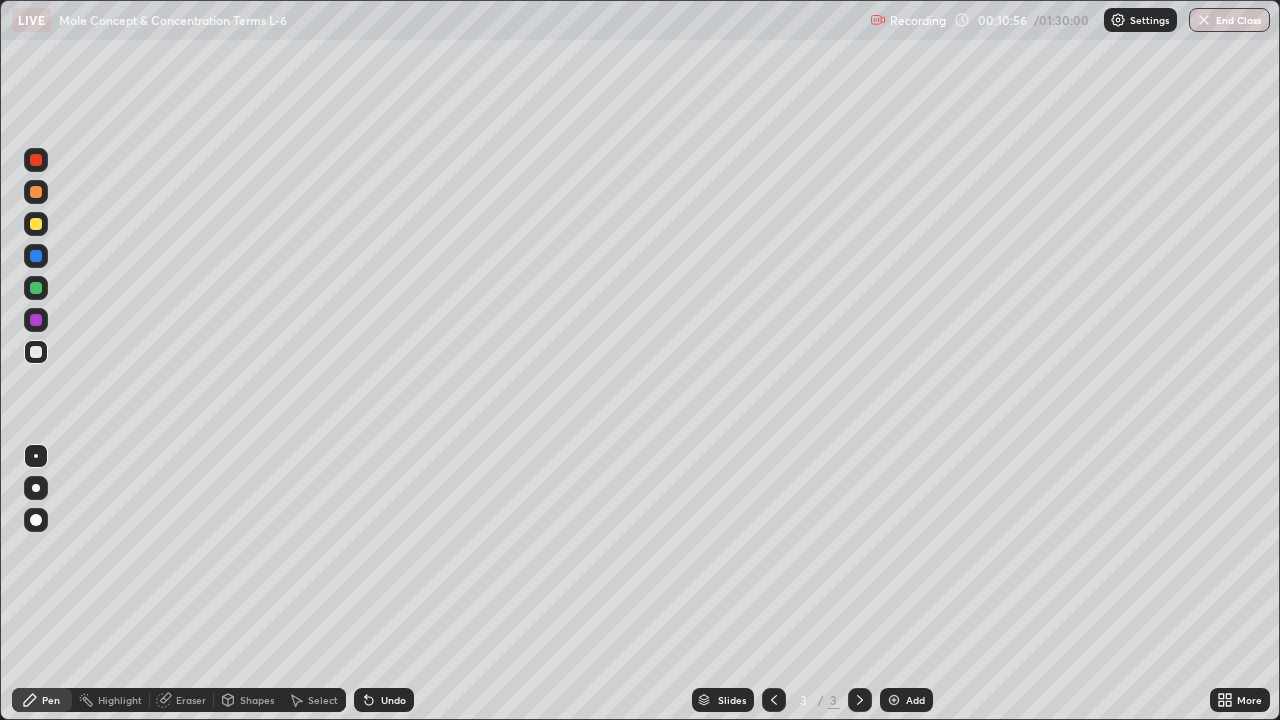 click at bounding box center [36, 224] 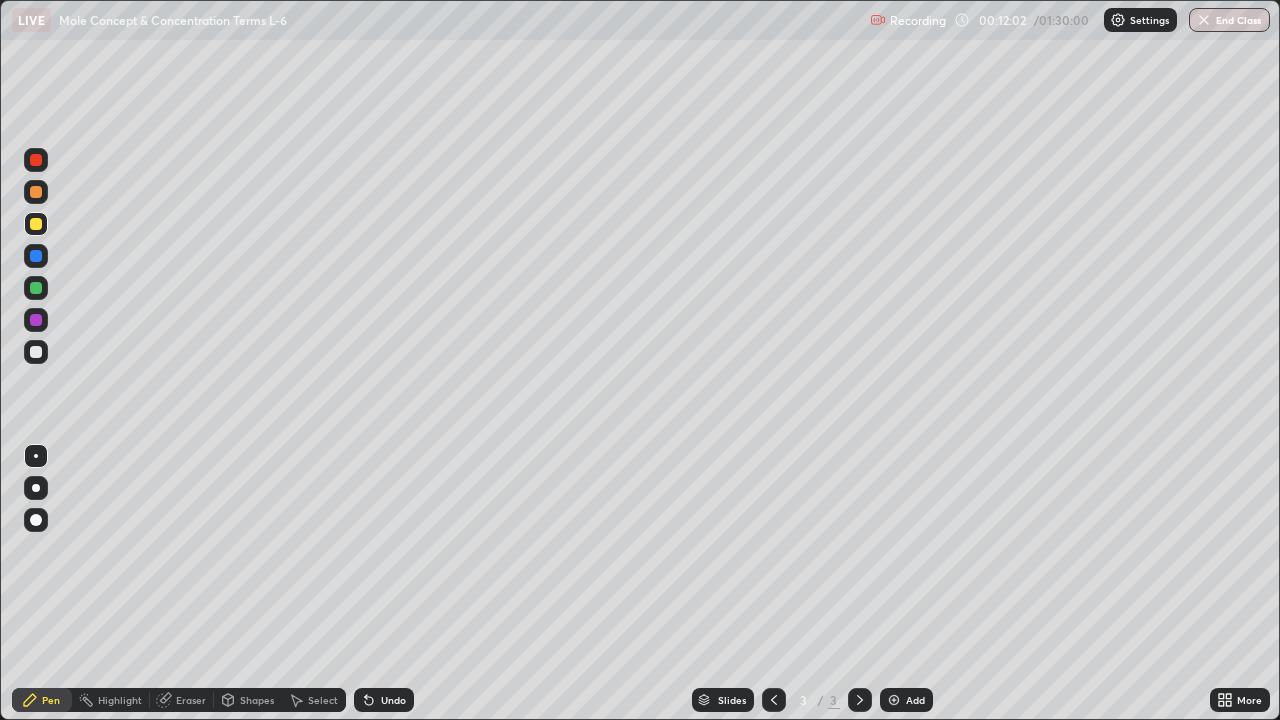 click at bounding box center [36, 352] 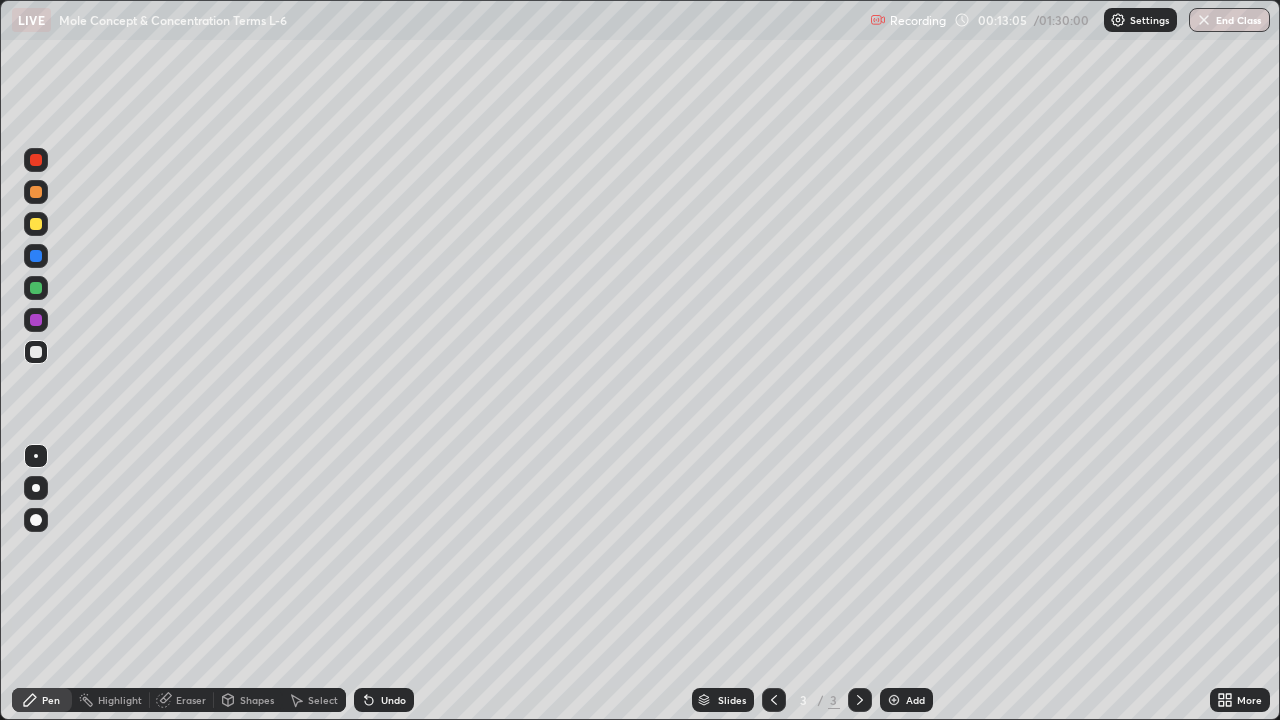 click at bounding box center [36, 224] 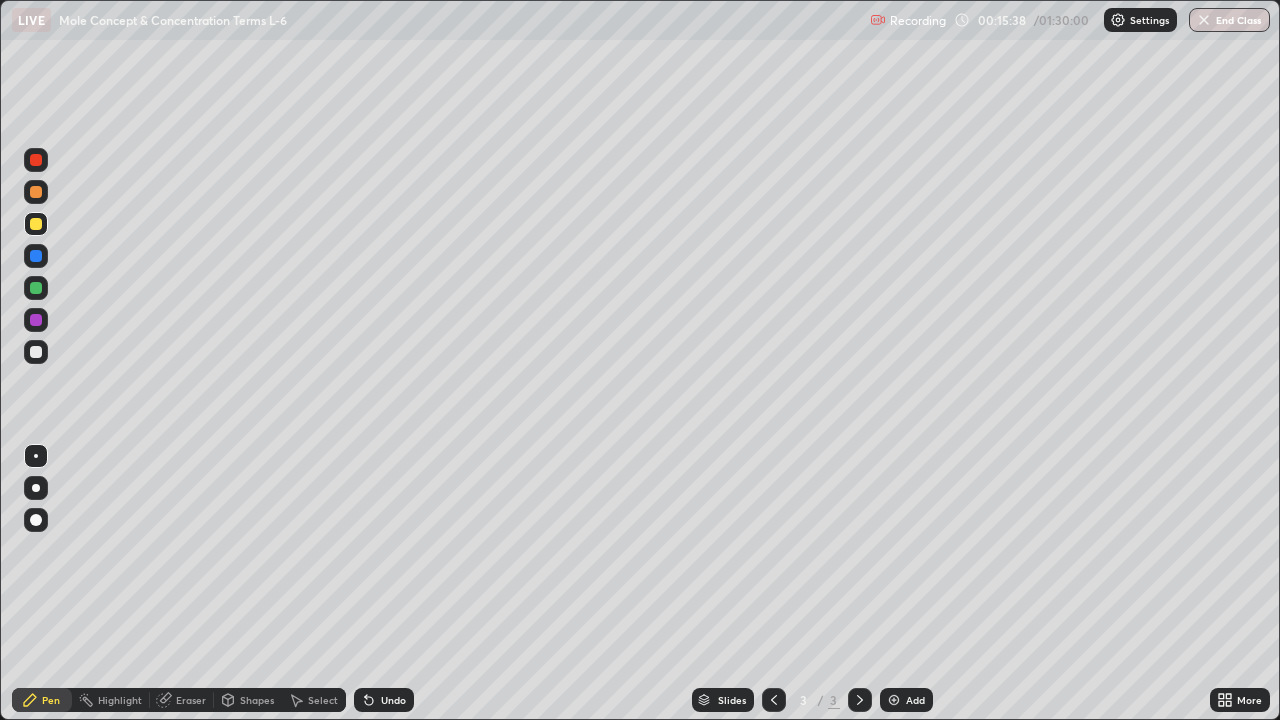 click on "Eraser" at bounding box center [191, 700] 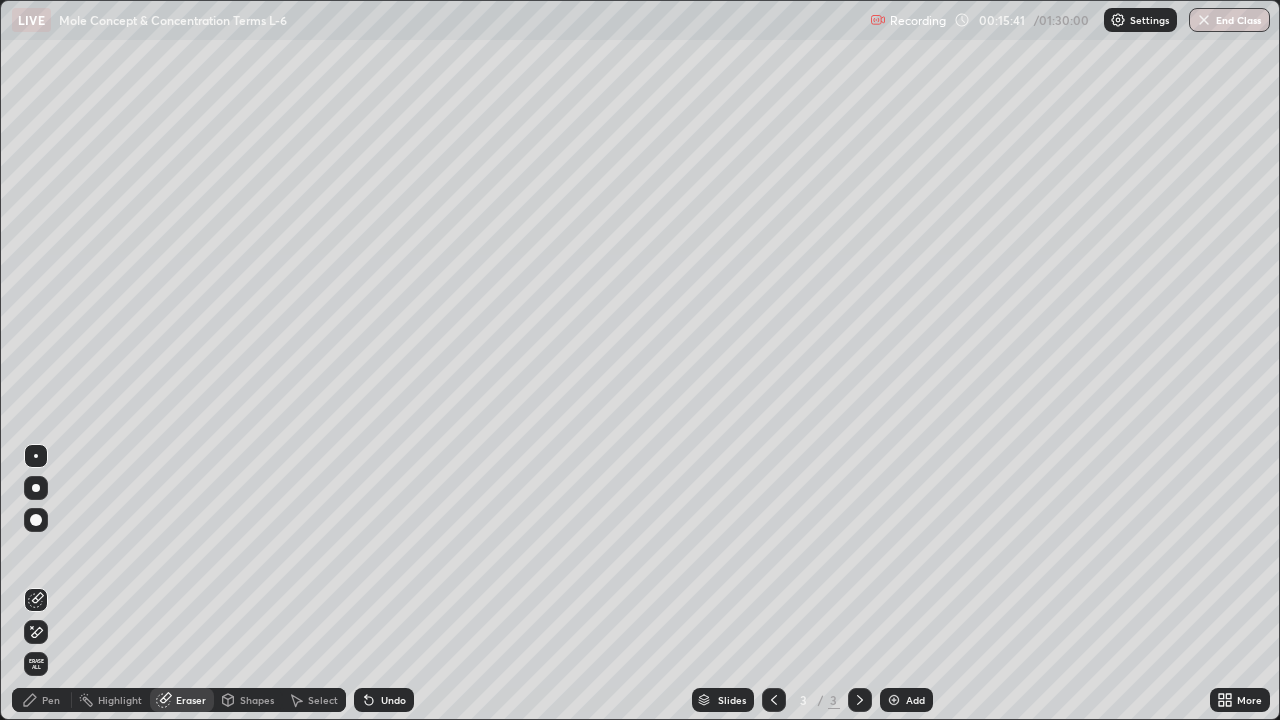 click on "Pen" at bounding box center [51, 700] 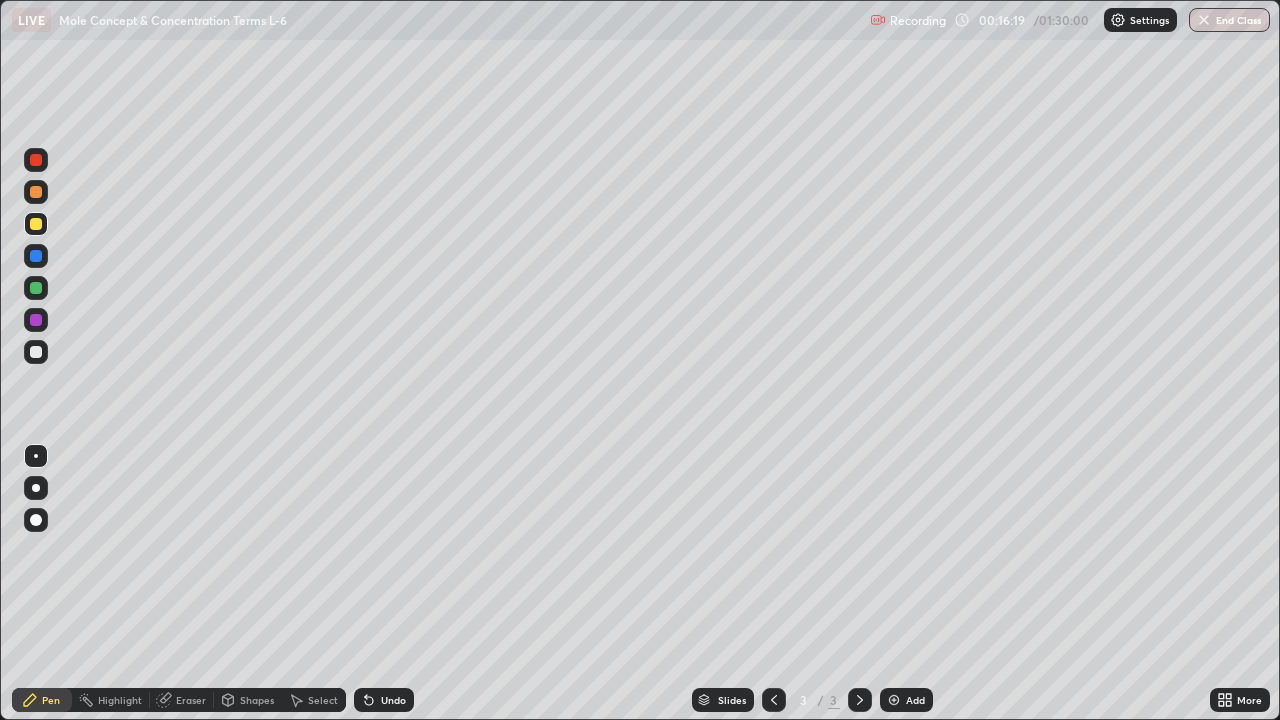 click at bounding box center [894, 700] 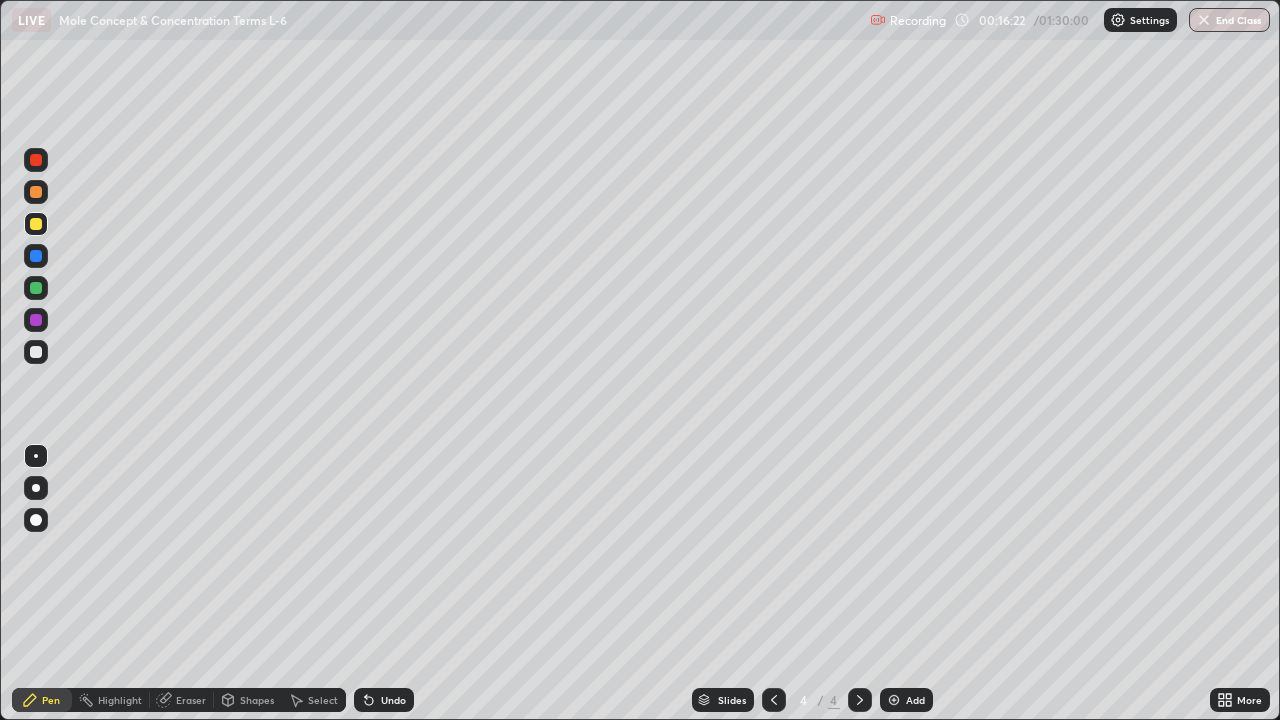 click at bounding box center [36, 352] 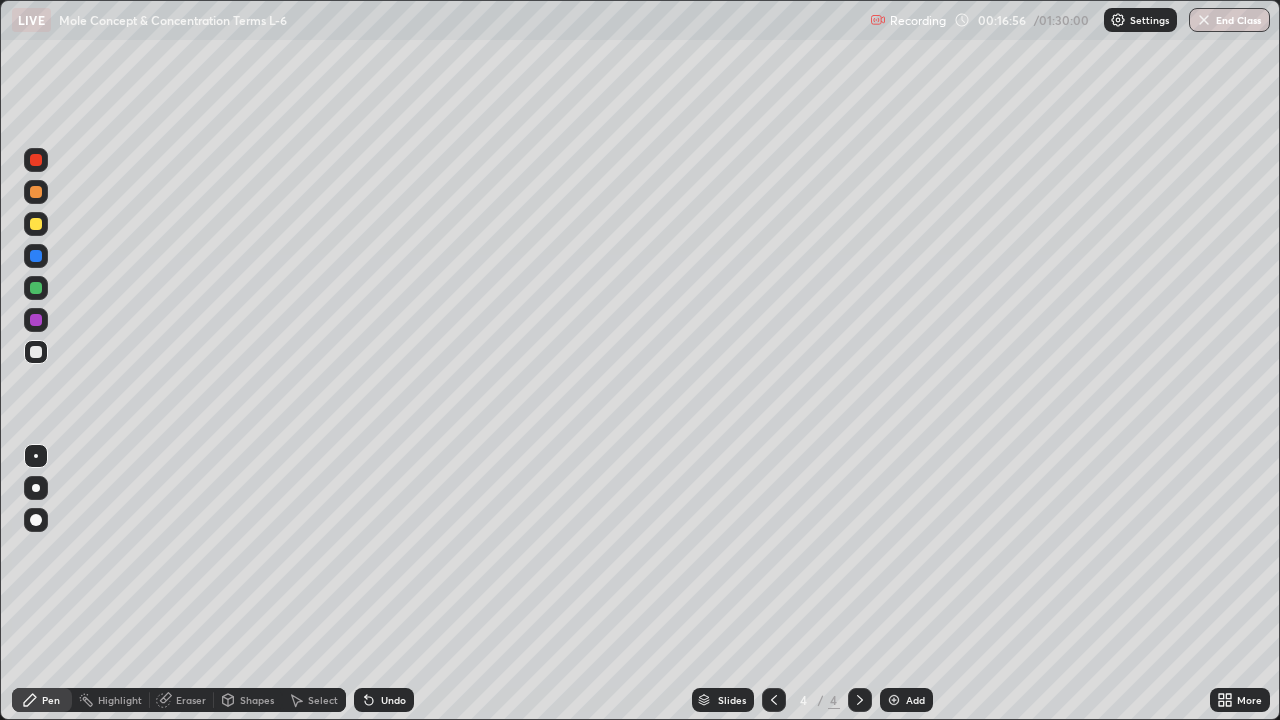 click at bounding box center (36, 224) 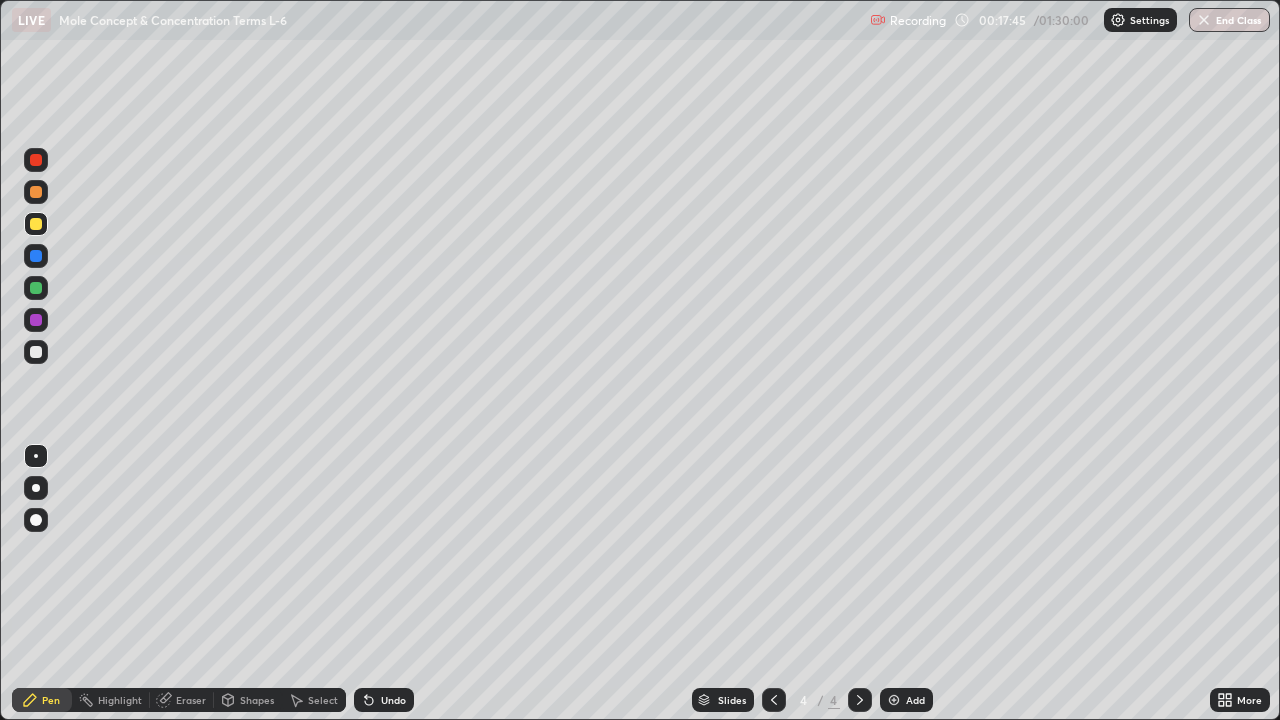 click on "Eraser" at bounding box center [191, 700] 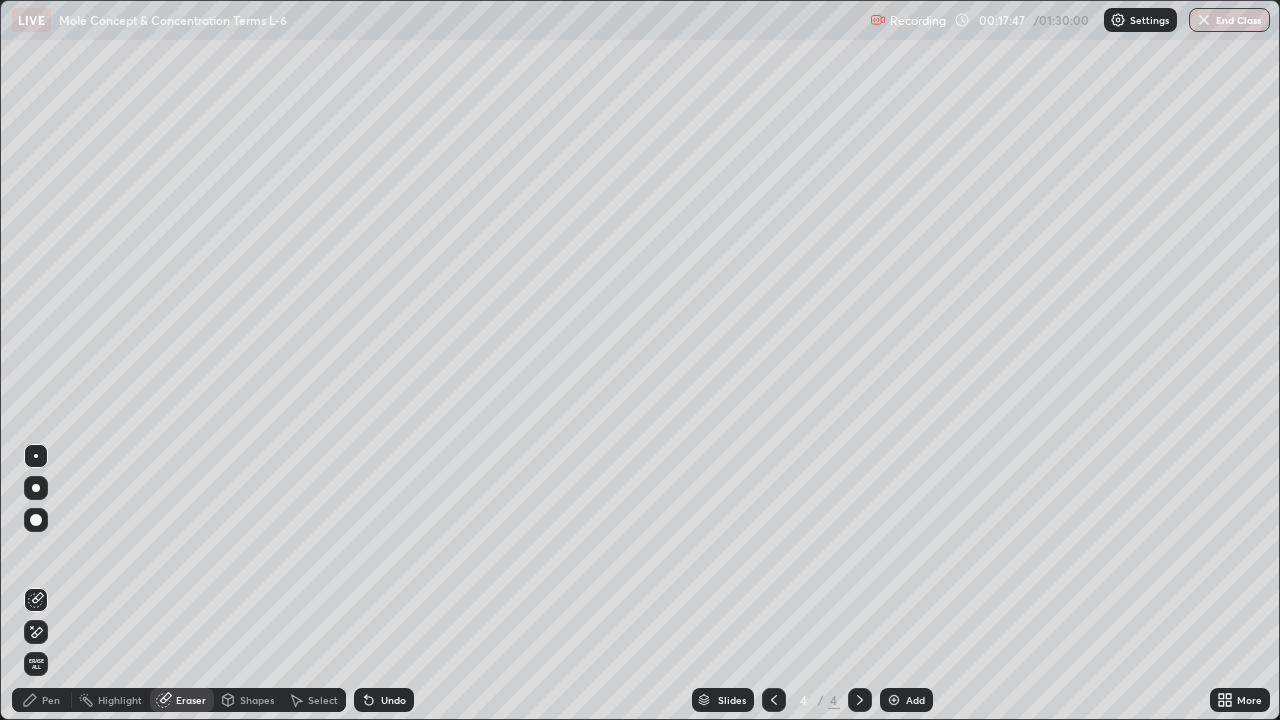 click on "Pen" at bounding box center [51, 700] 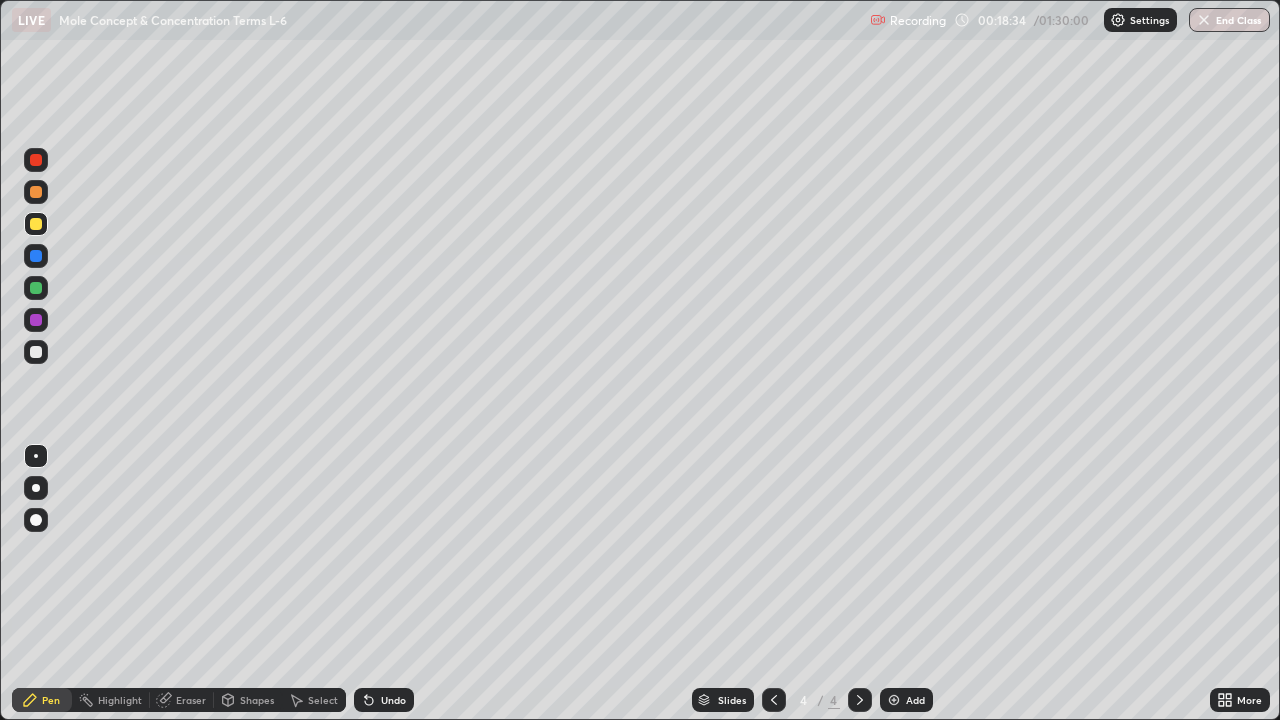 click at bounding box center (36, 352) 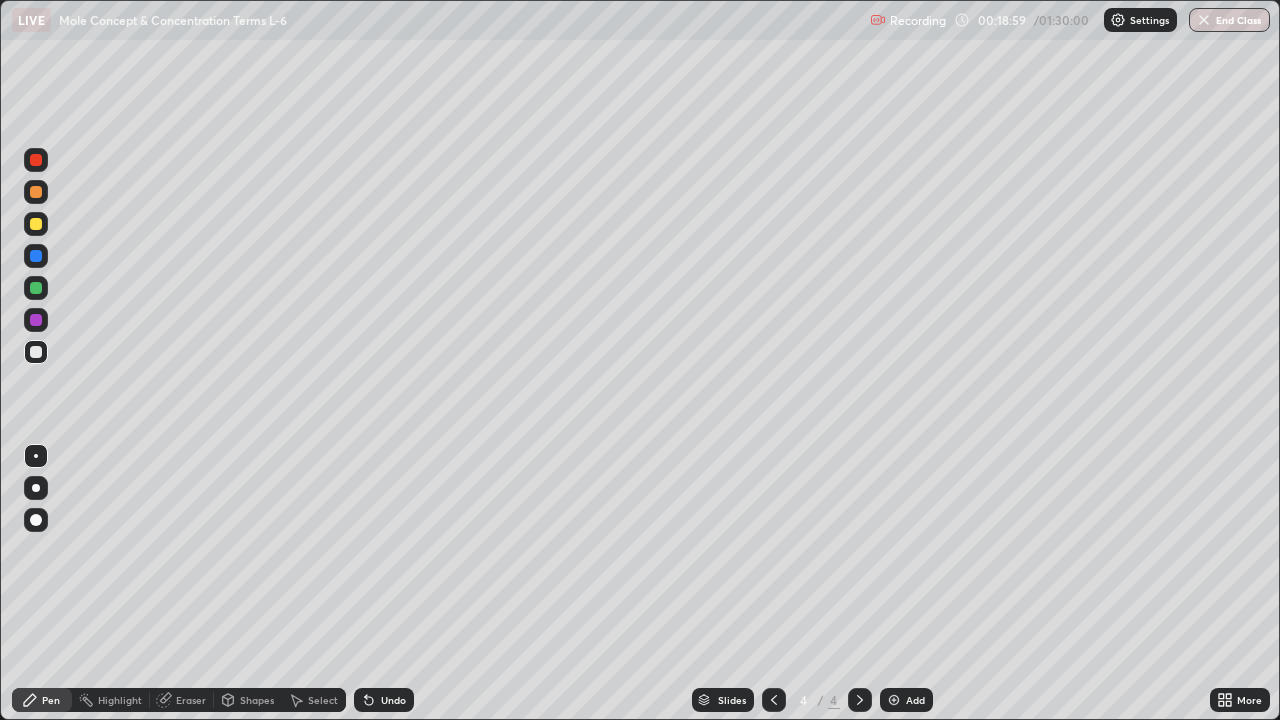click at bounding box center [36, 224] 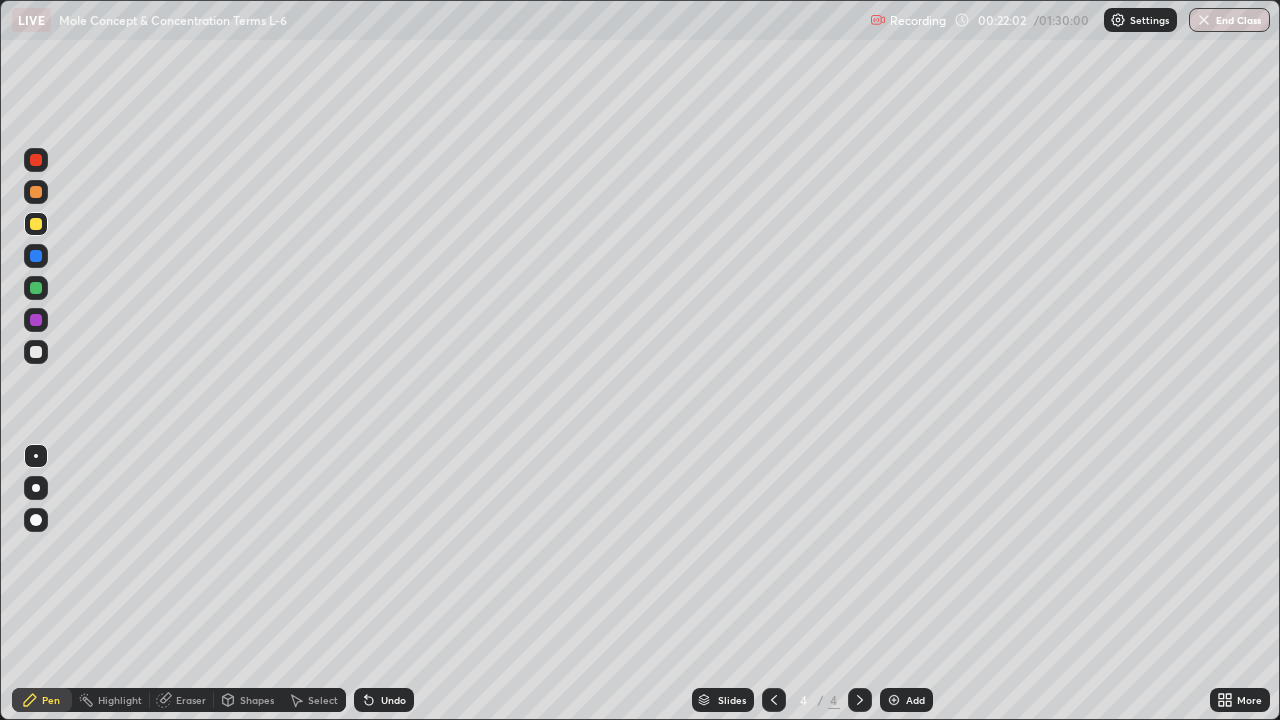 click at bounding box center (36, 352) 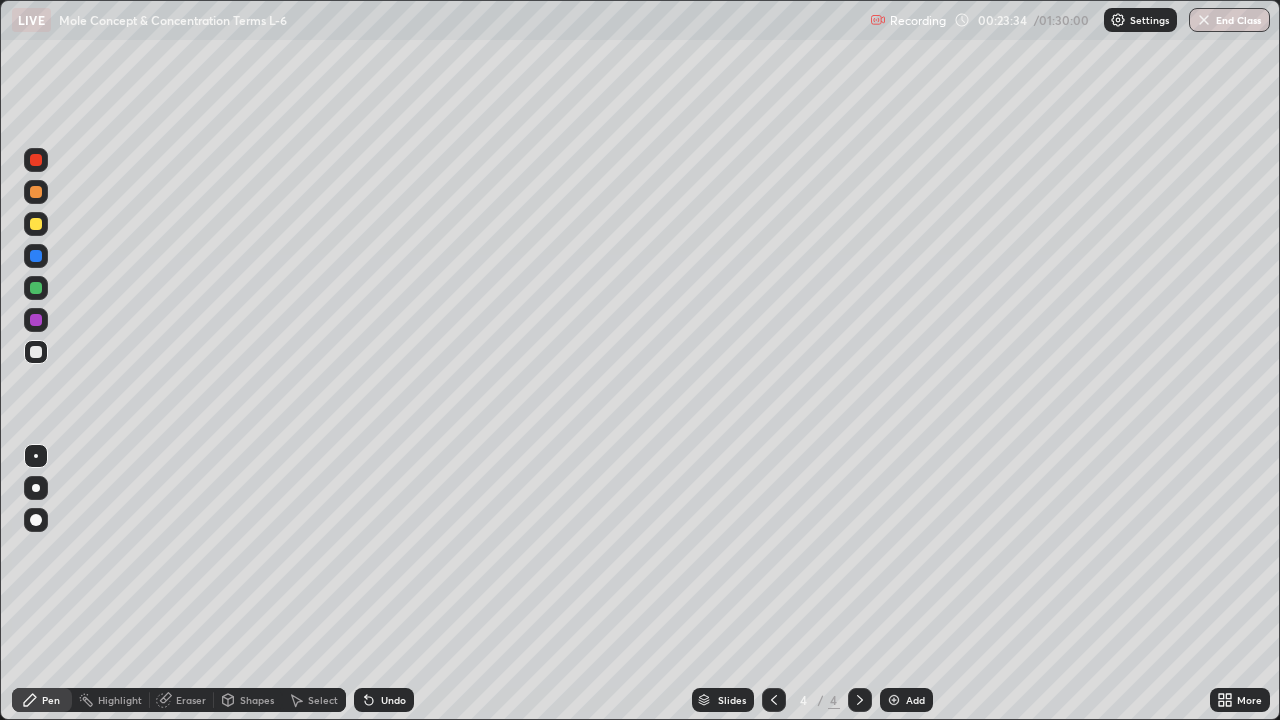 click at bounding box center (36, 352) 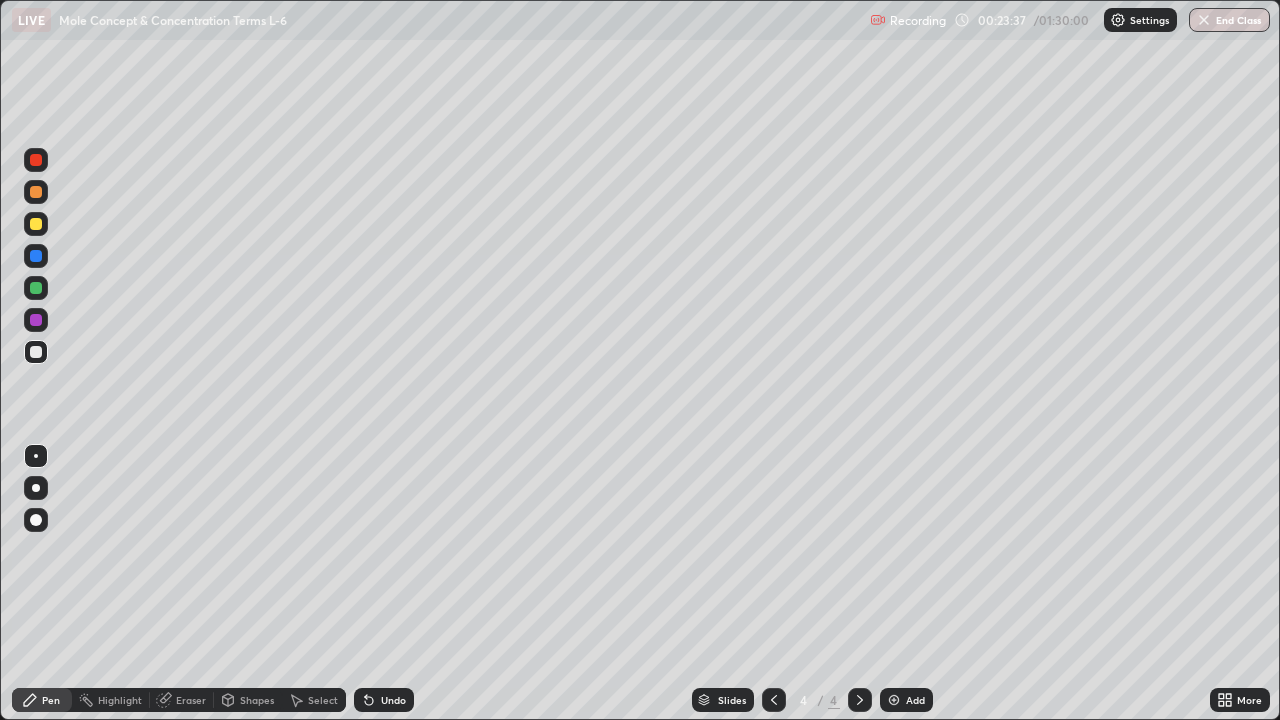 click at bounding box center (36, 224) 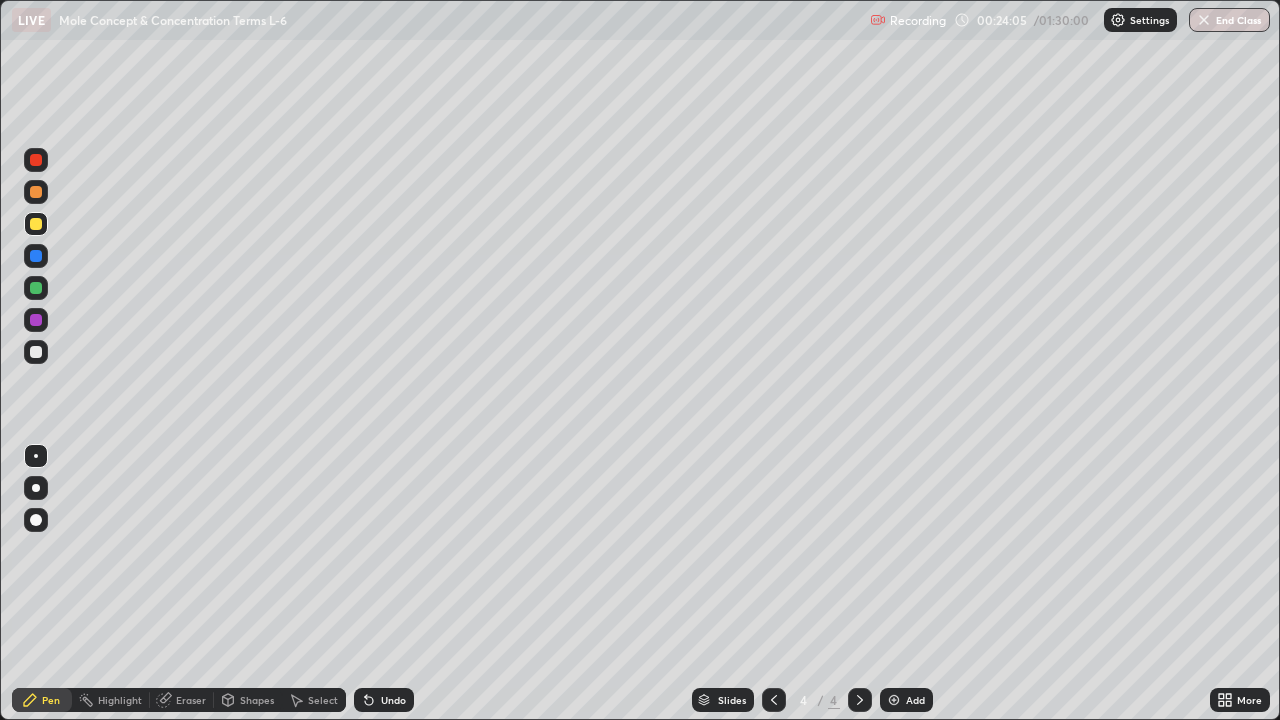 click at bounding box center (36, 192) 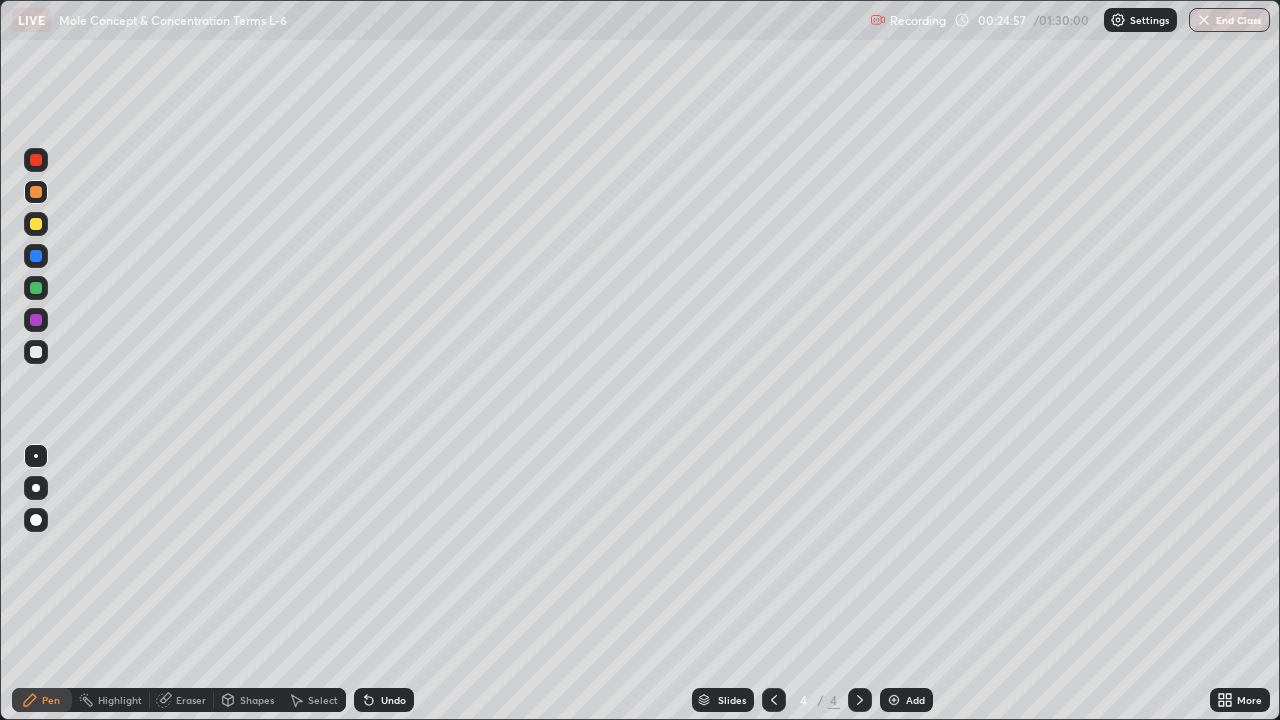 click on "Eraser" at bounding box center (182, 700) 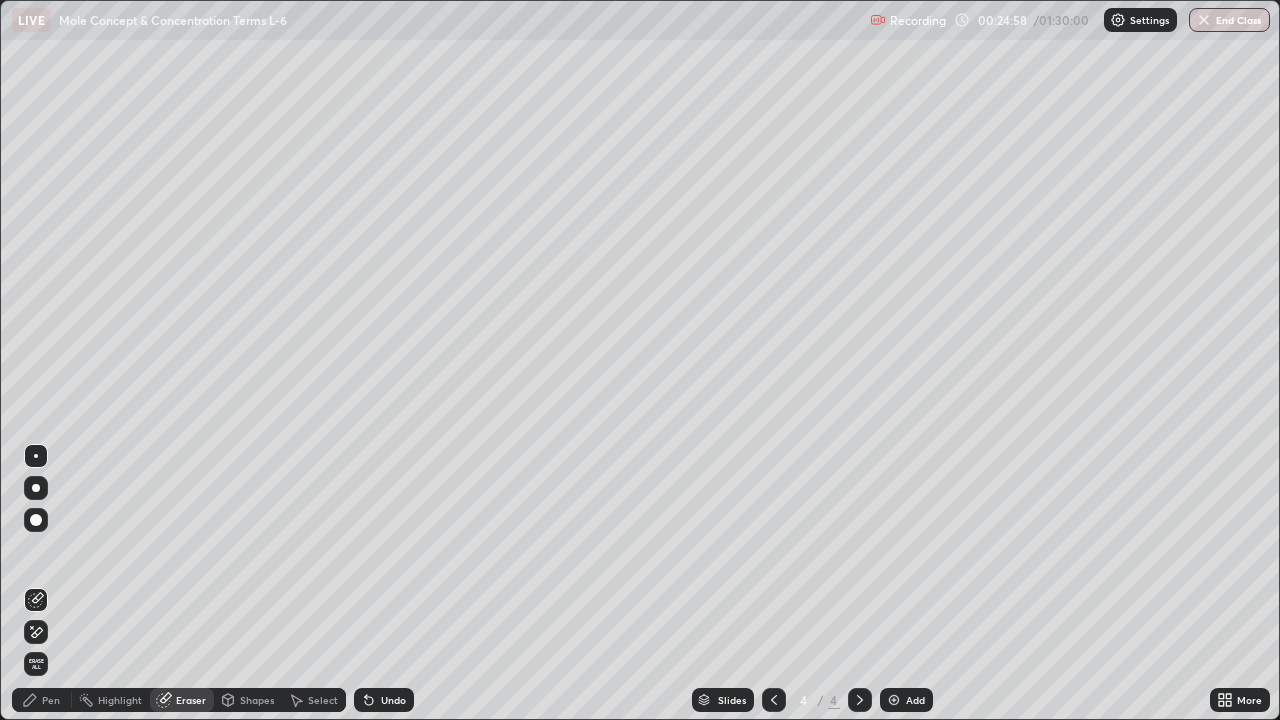 click on "Select" at bounding box center [323, 700] 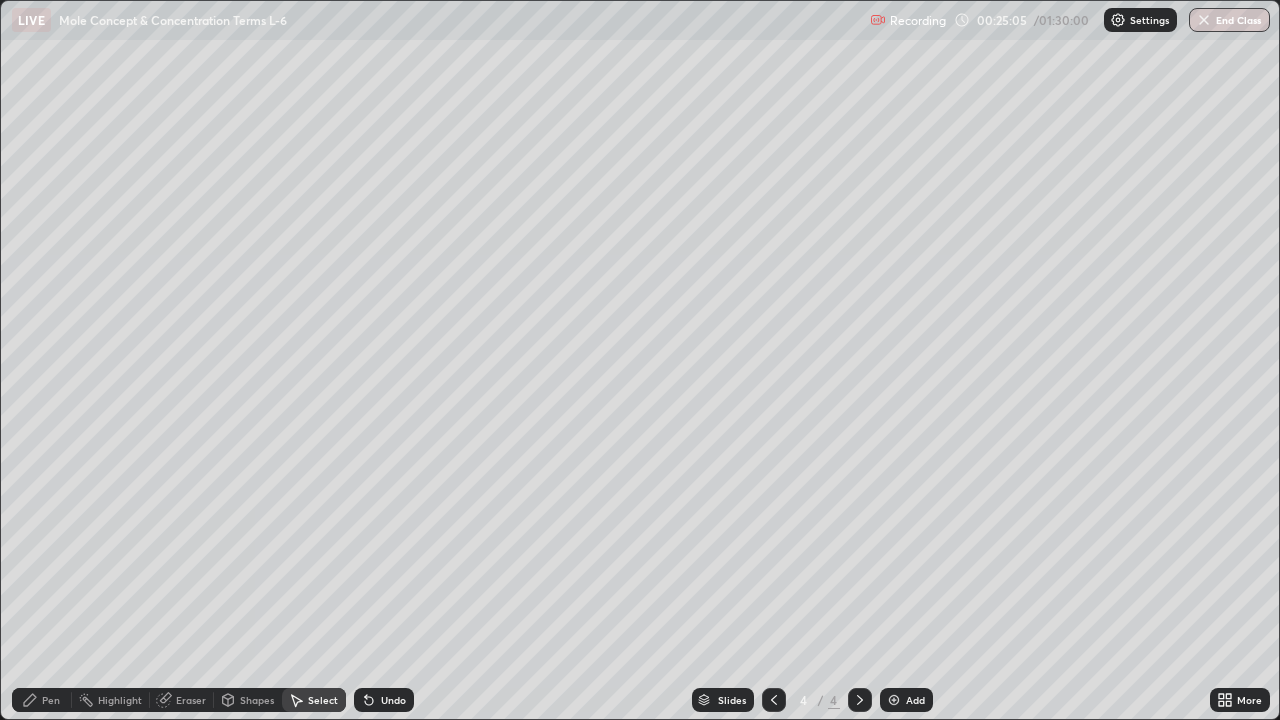click on "Eraser" at bounding box center (191, 700) 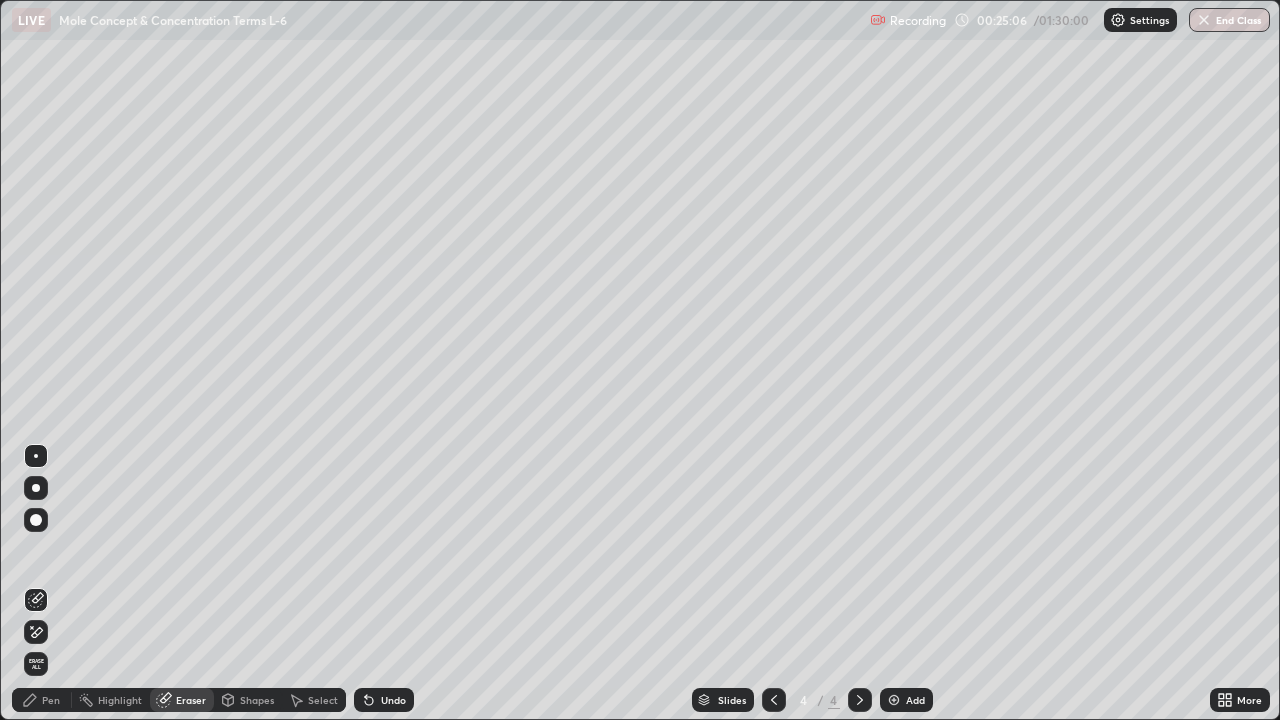 click on "Select" at bounding box center (323, 700) 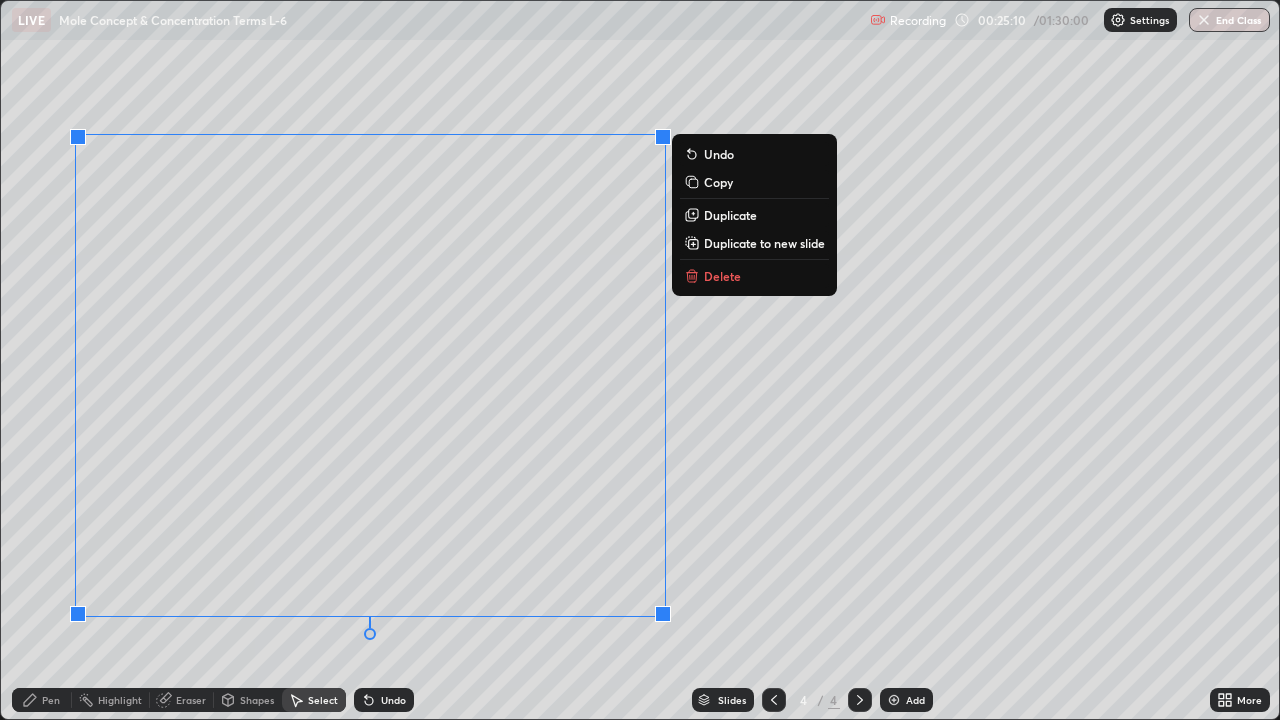 click on "Delete" at bounding box center [754, 276] 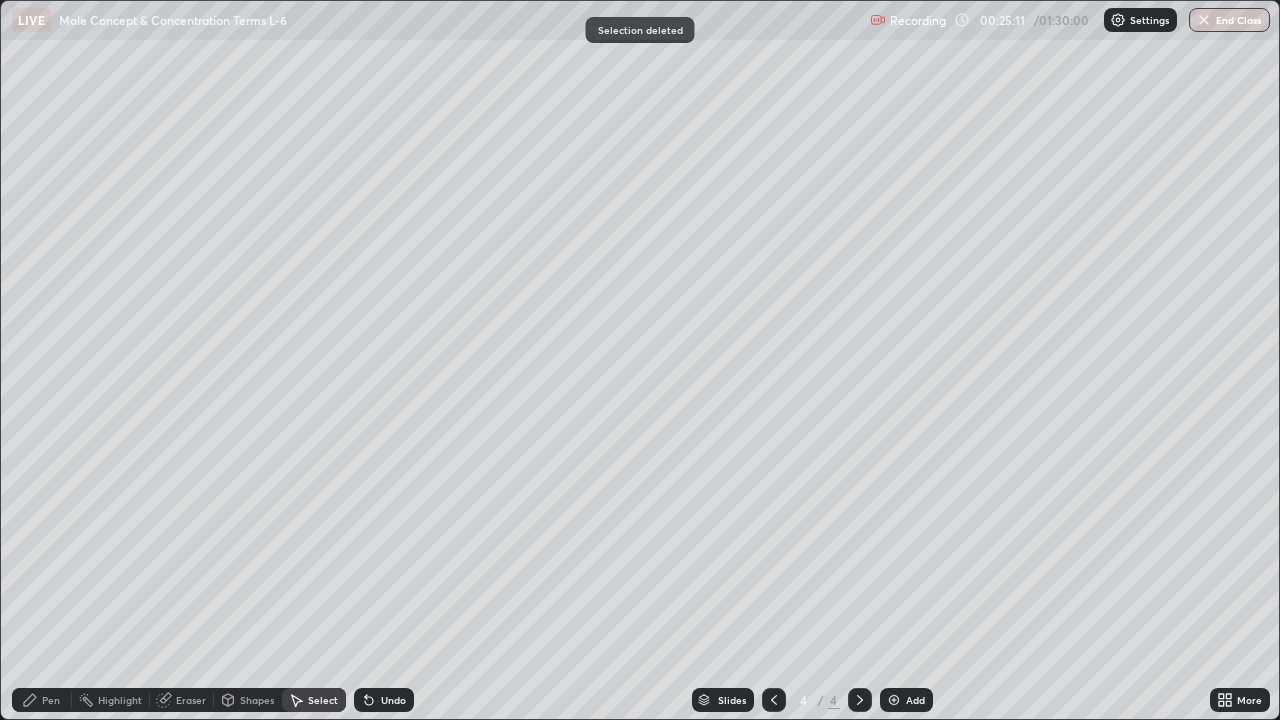 click on "Pen" at bounding box center (42, 700) 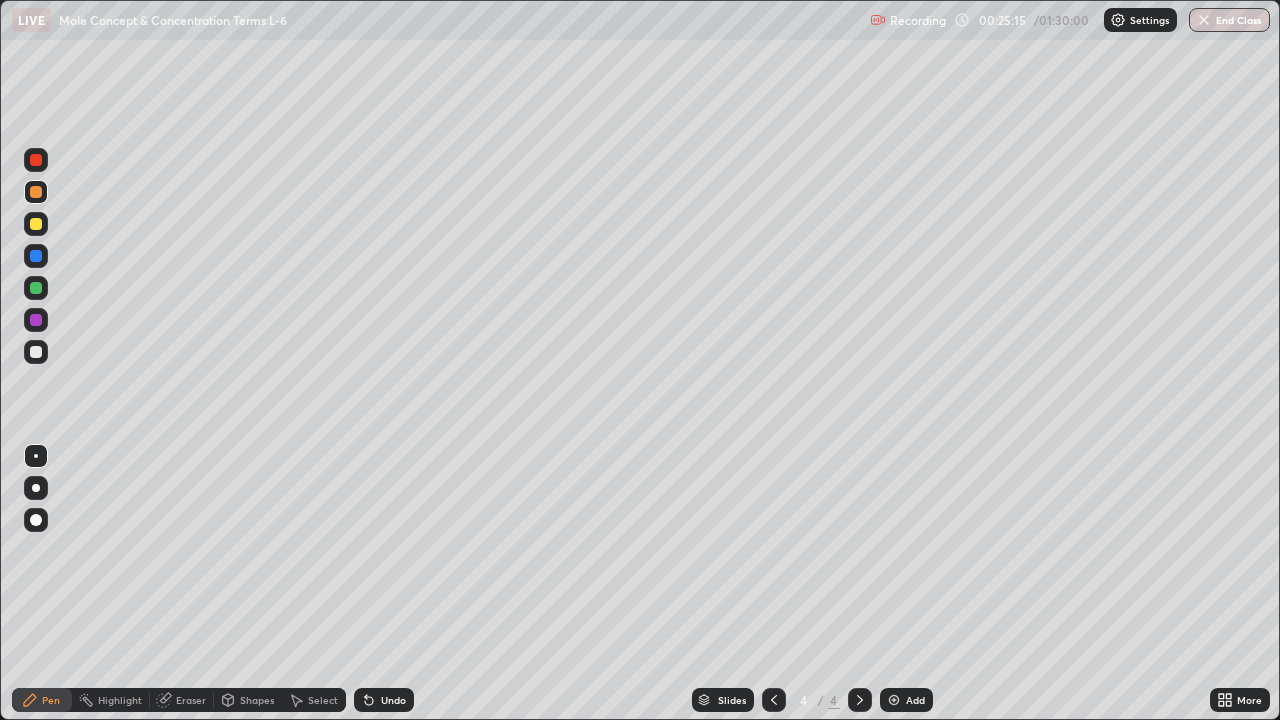 click at bounding box center (36, 352) 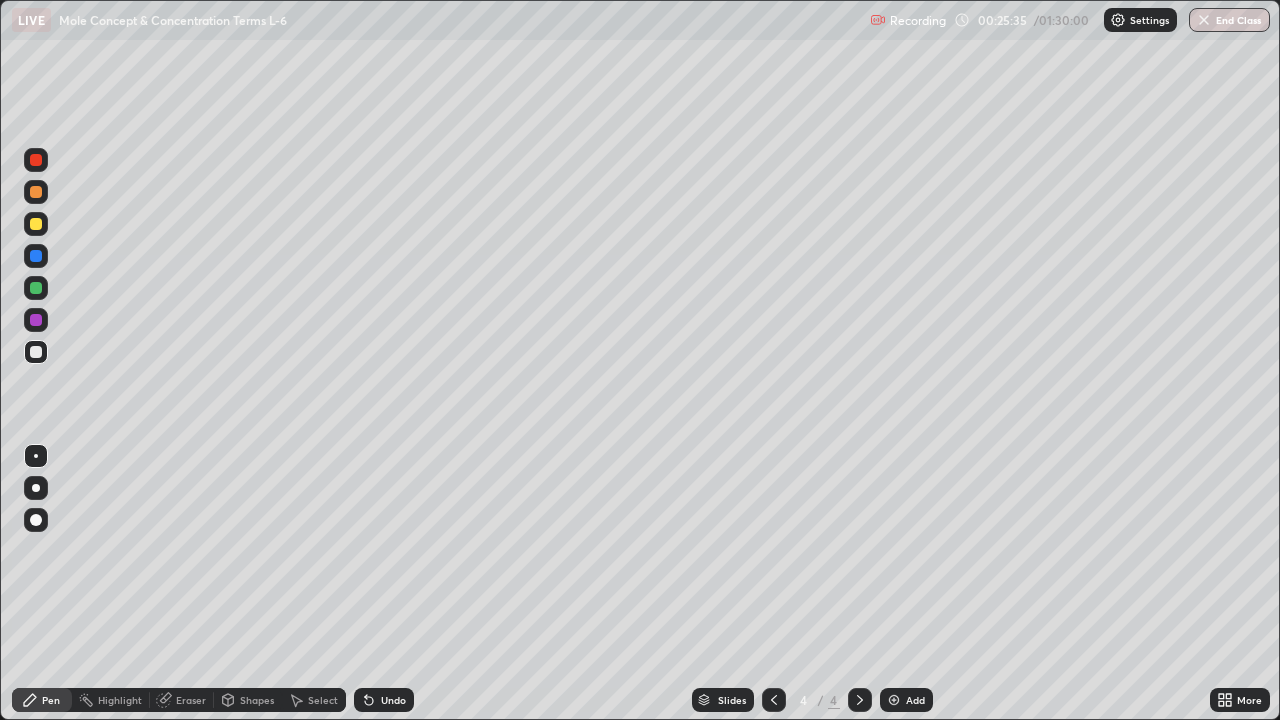 click at bounding box center (36, 352) 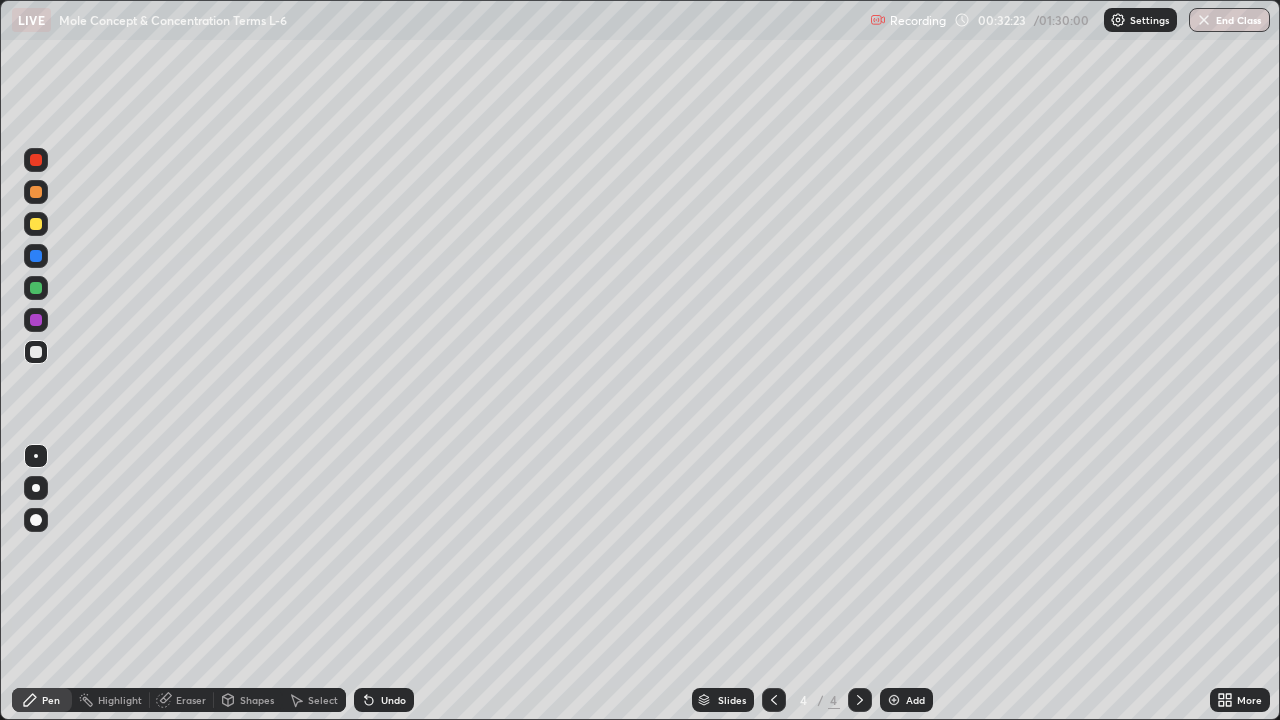 click at bounding box center (36, 224) 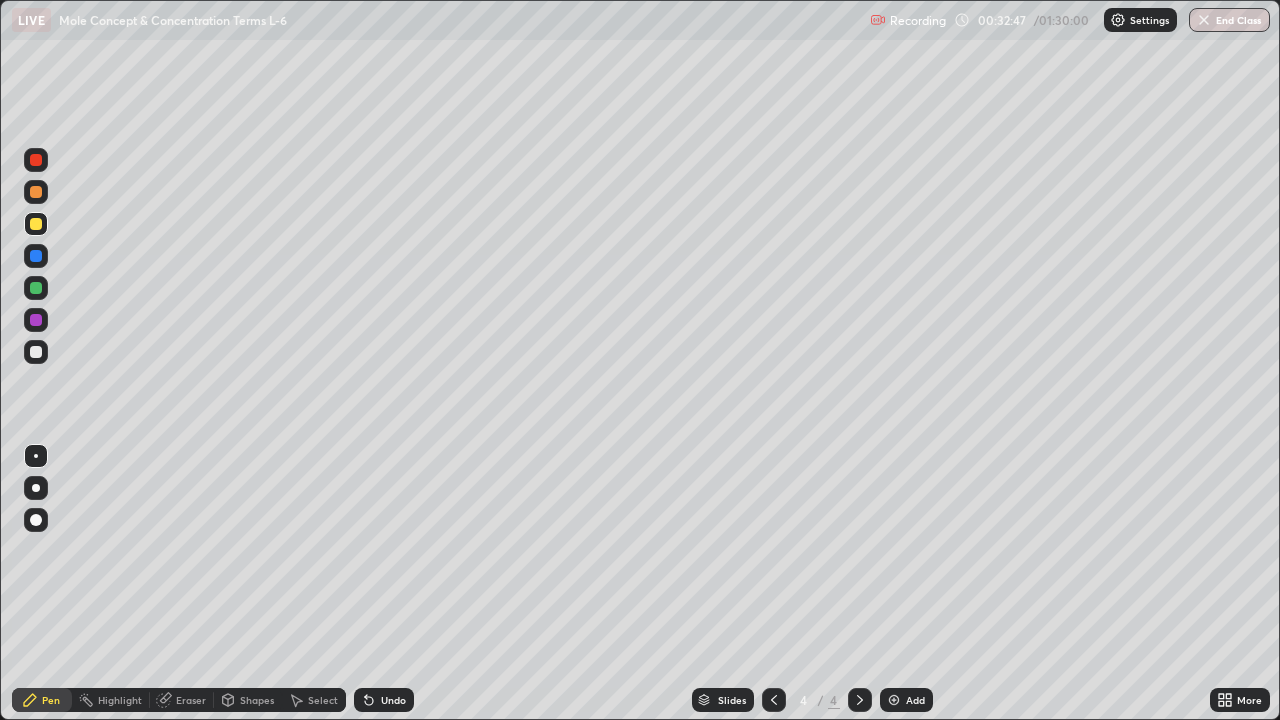 click on "Eraser" at bounding box center [191, 700] 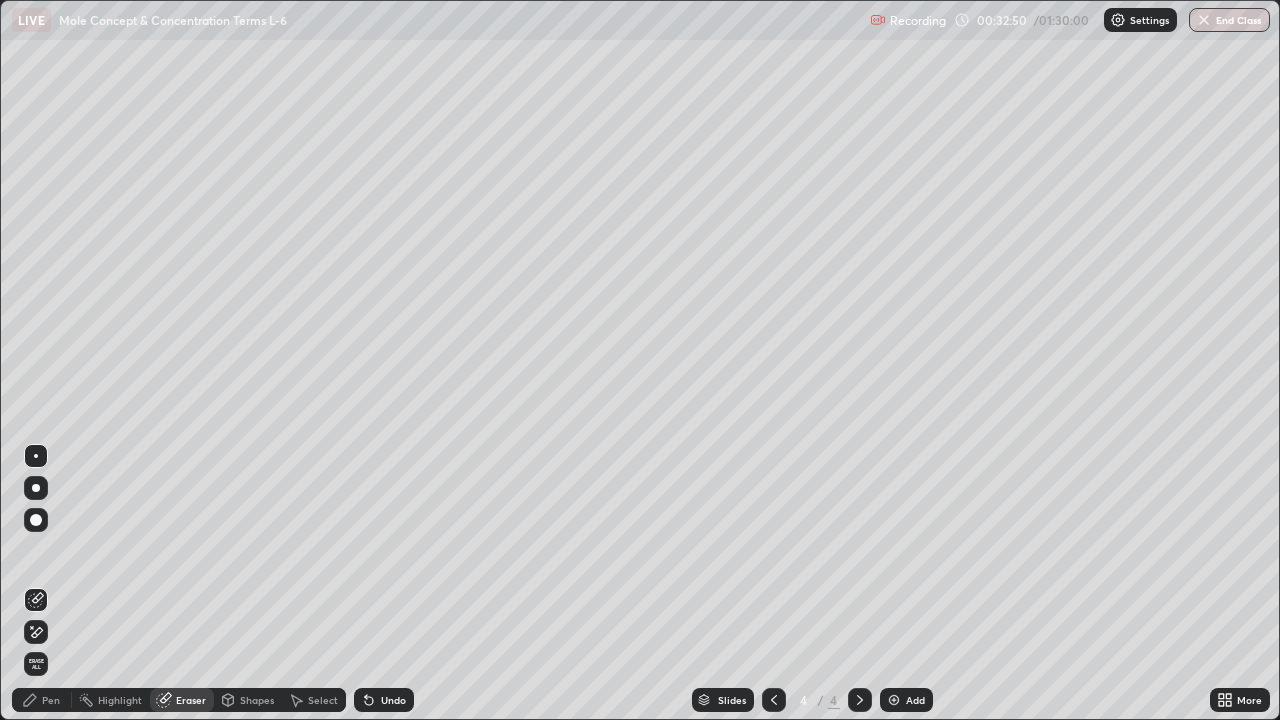 click on "Pen" at bounding box center [51, 700] 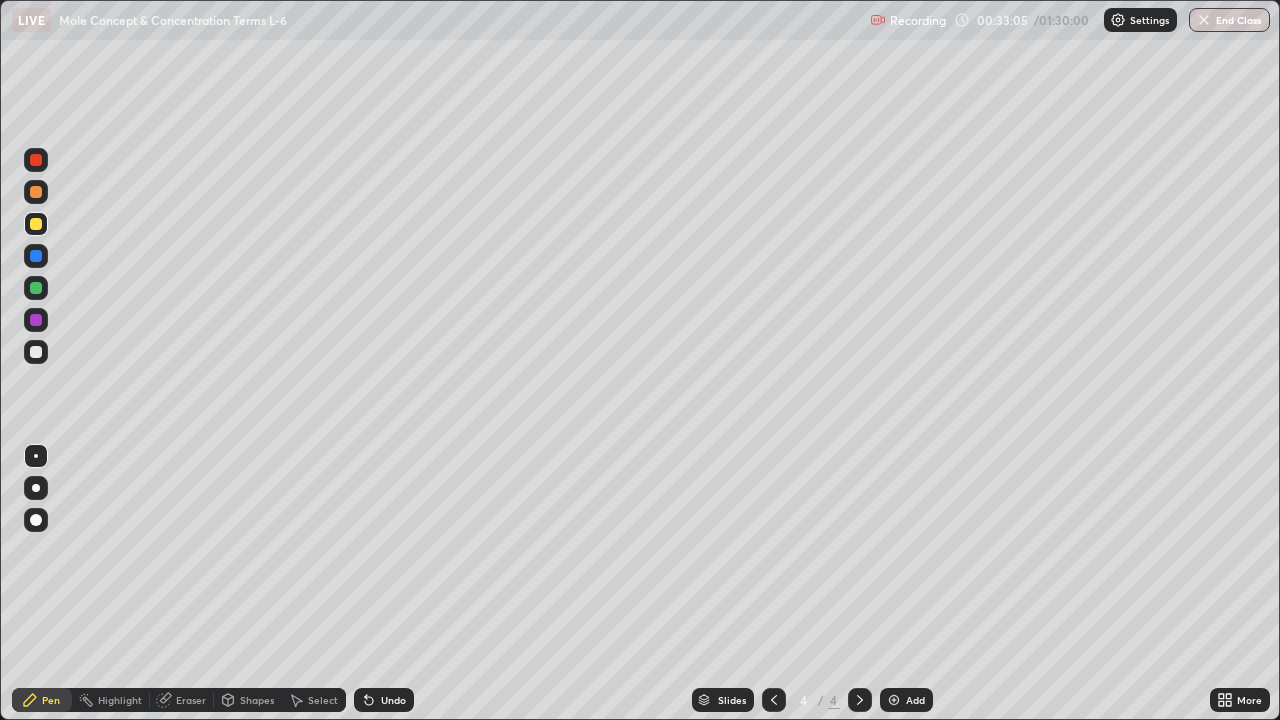 click at bounding box center [36, 224] 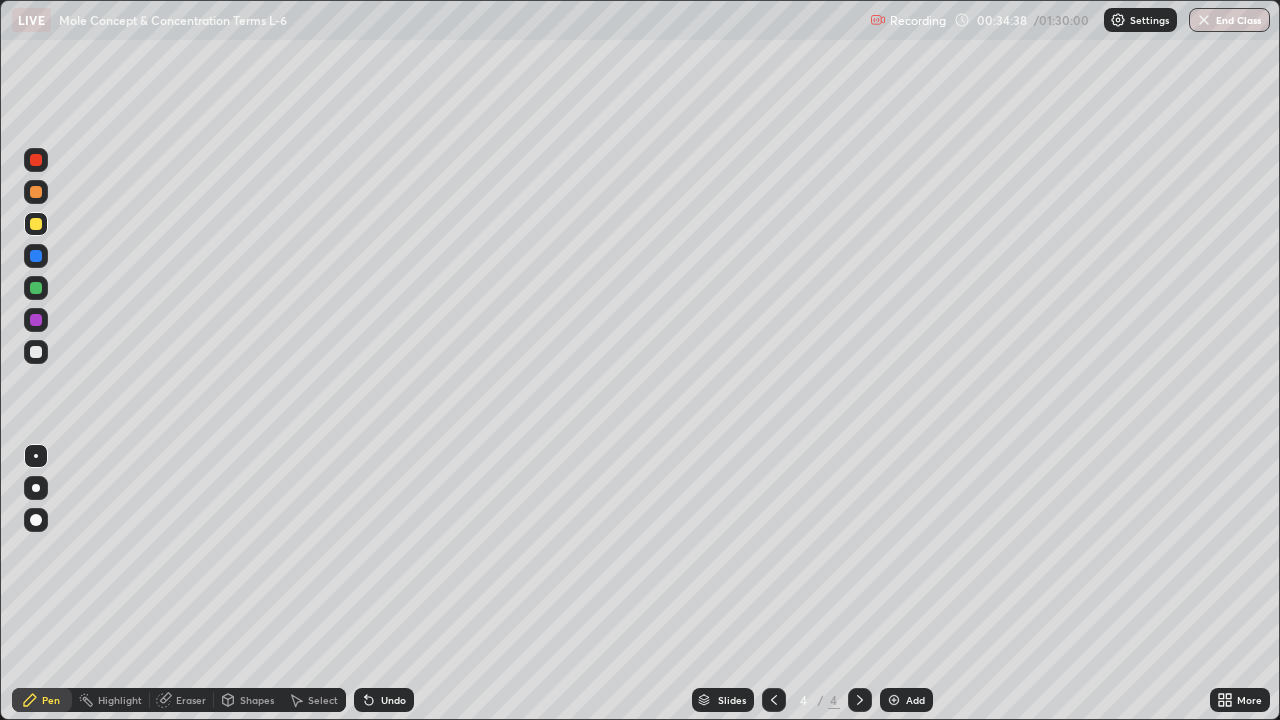 click at bounding box center (36, 352) 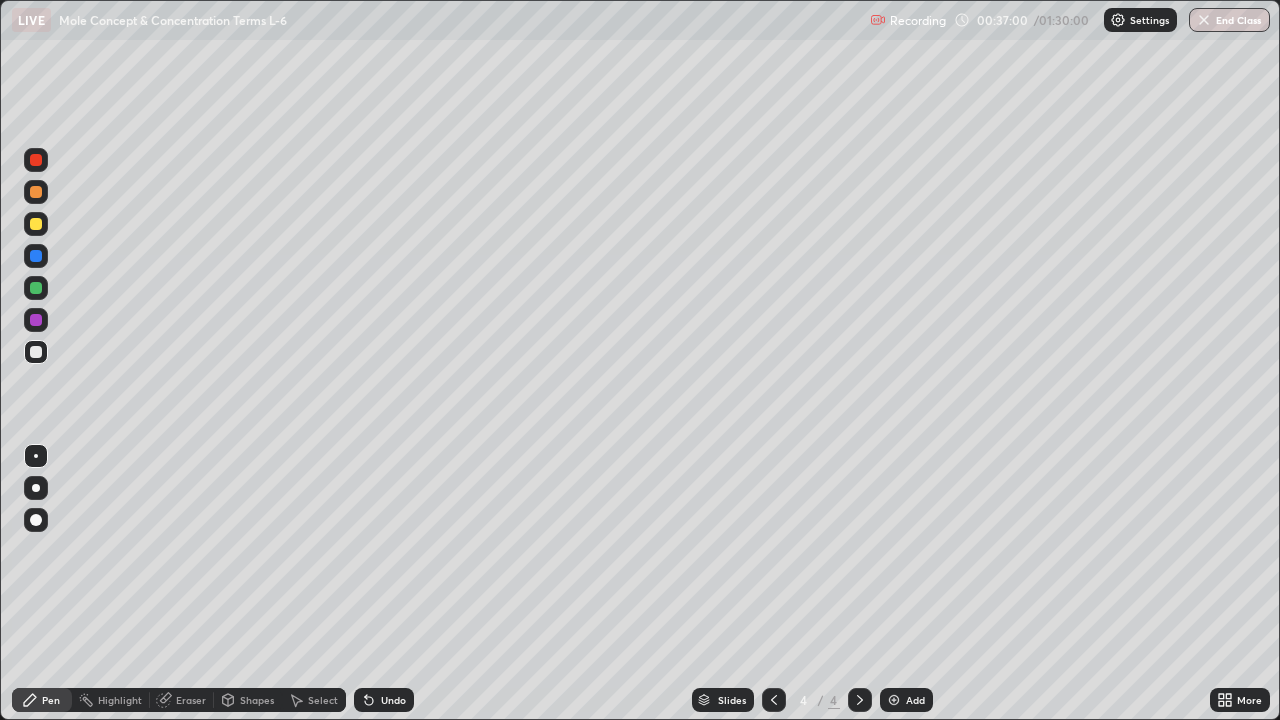 click at bounding box center (36, 288) 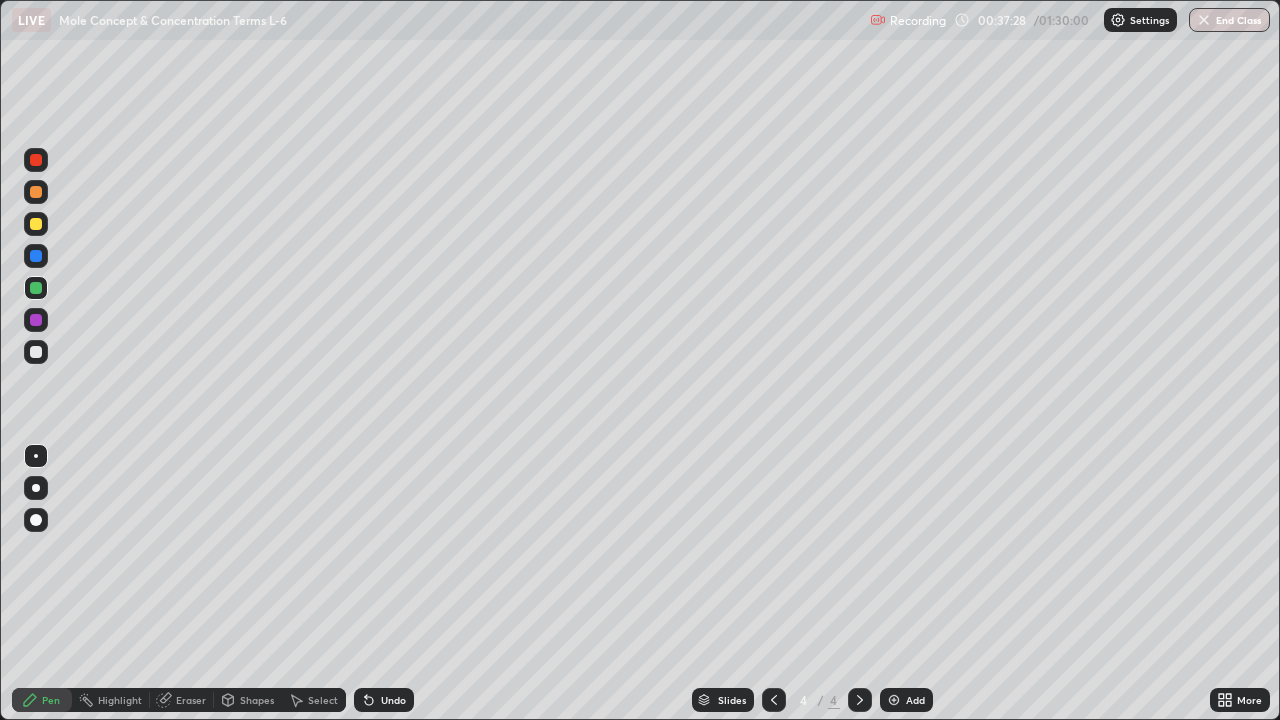 click at bounding box center [36, 352] 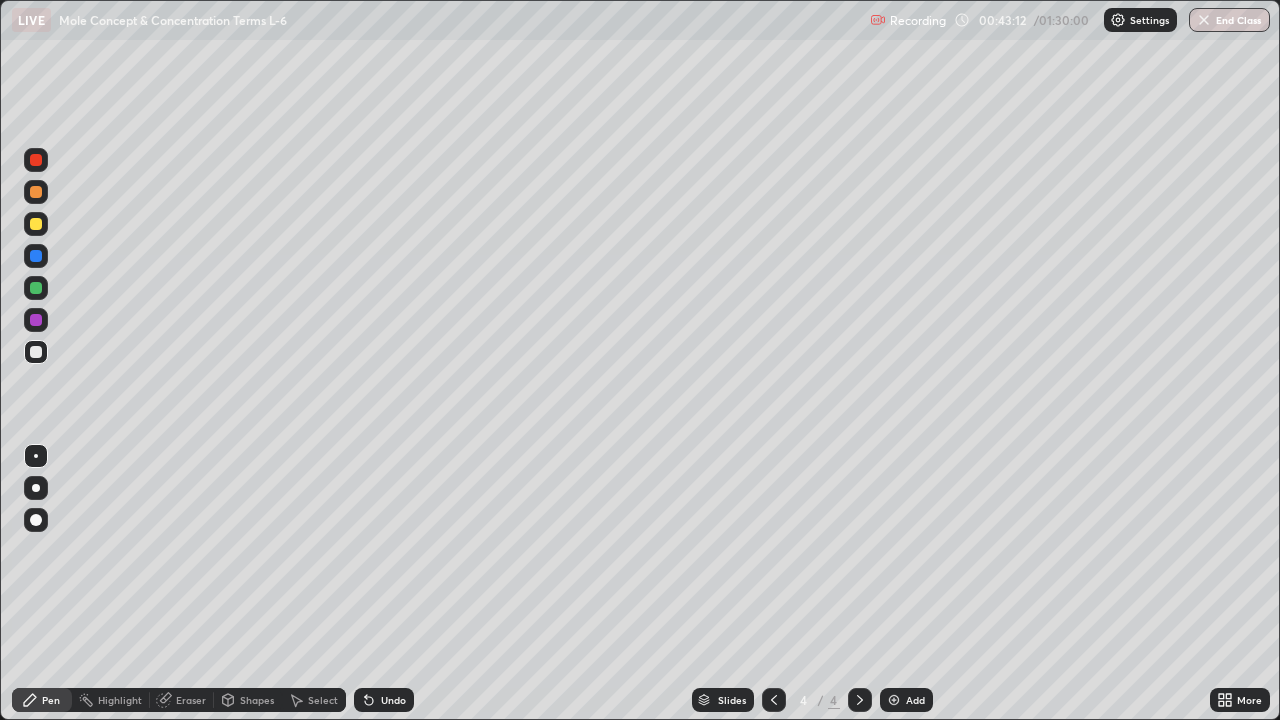 click at bounding box center (894, 700) 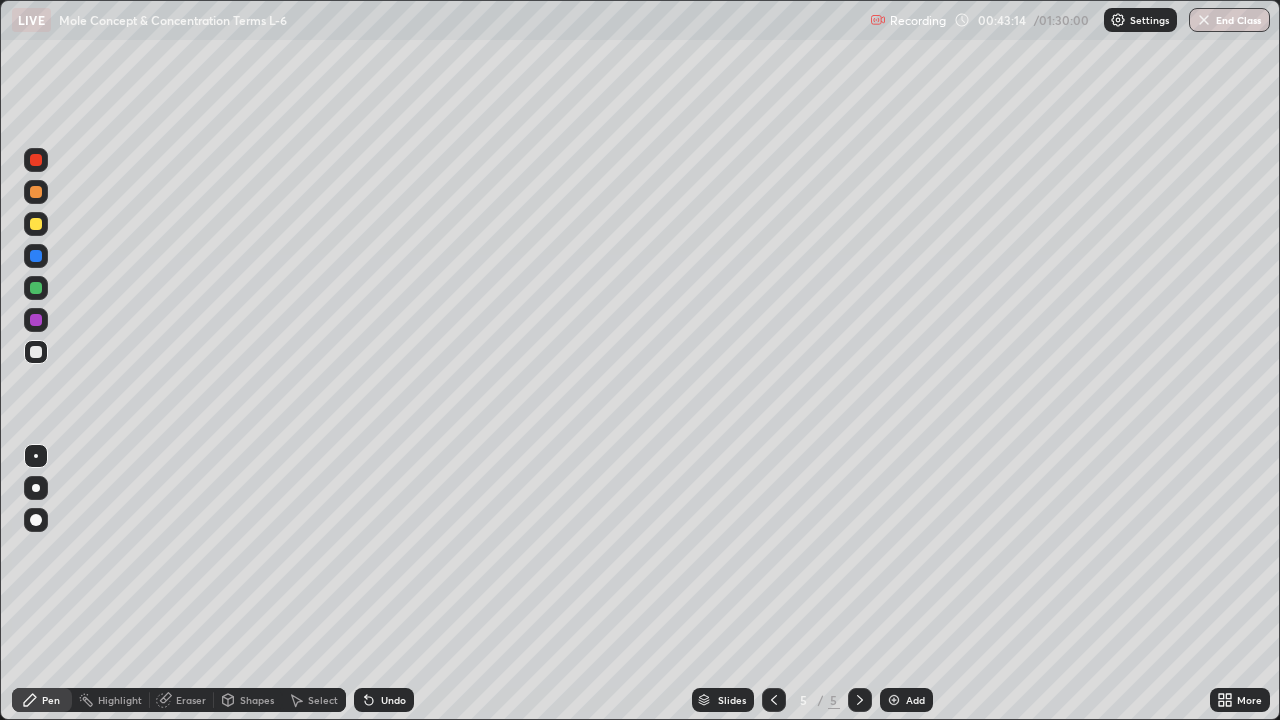 click at bounding box center (36, 352) 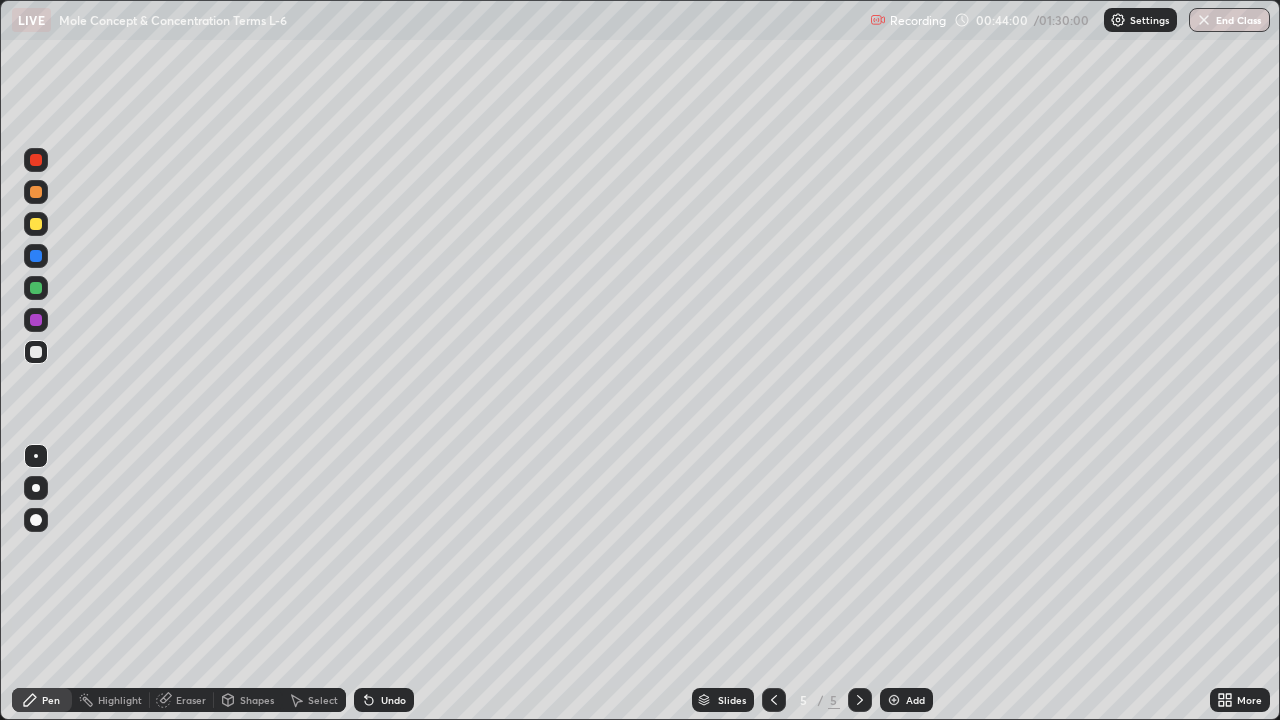 click at bounding box center (36, 352) 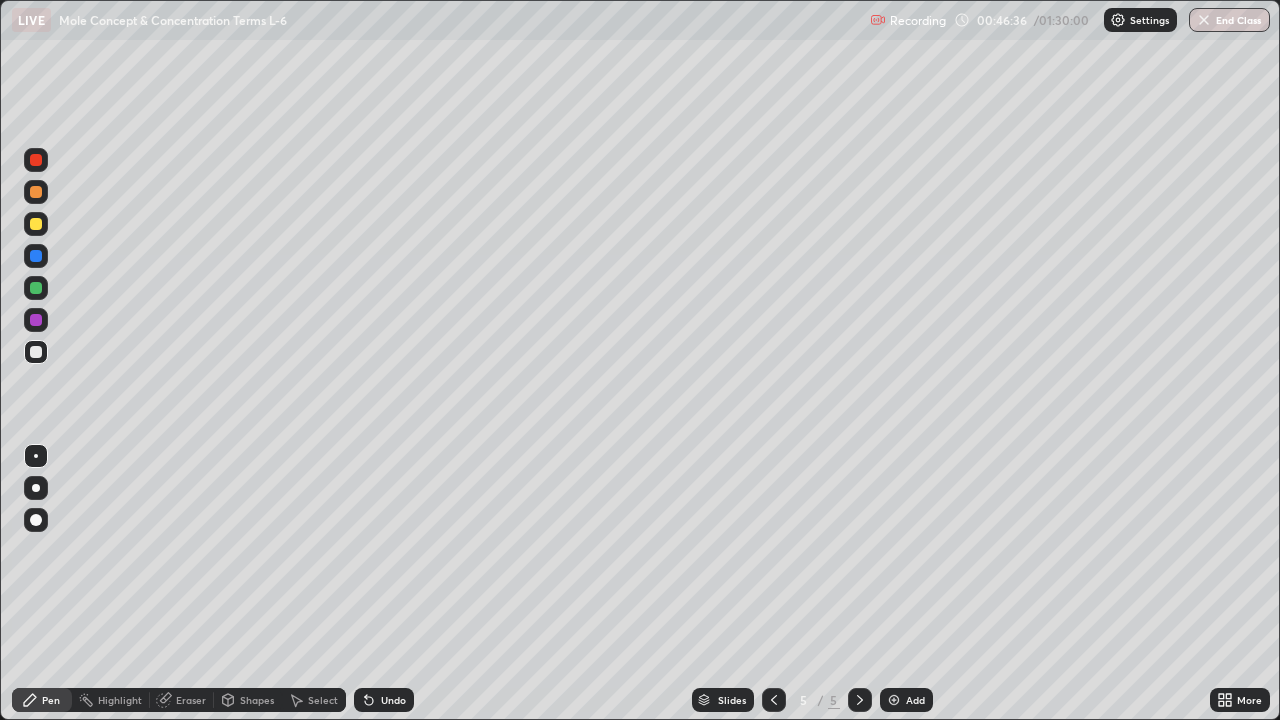 click at bounding box center [36, 352] 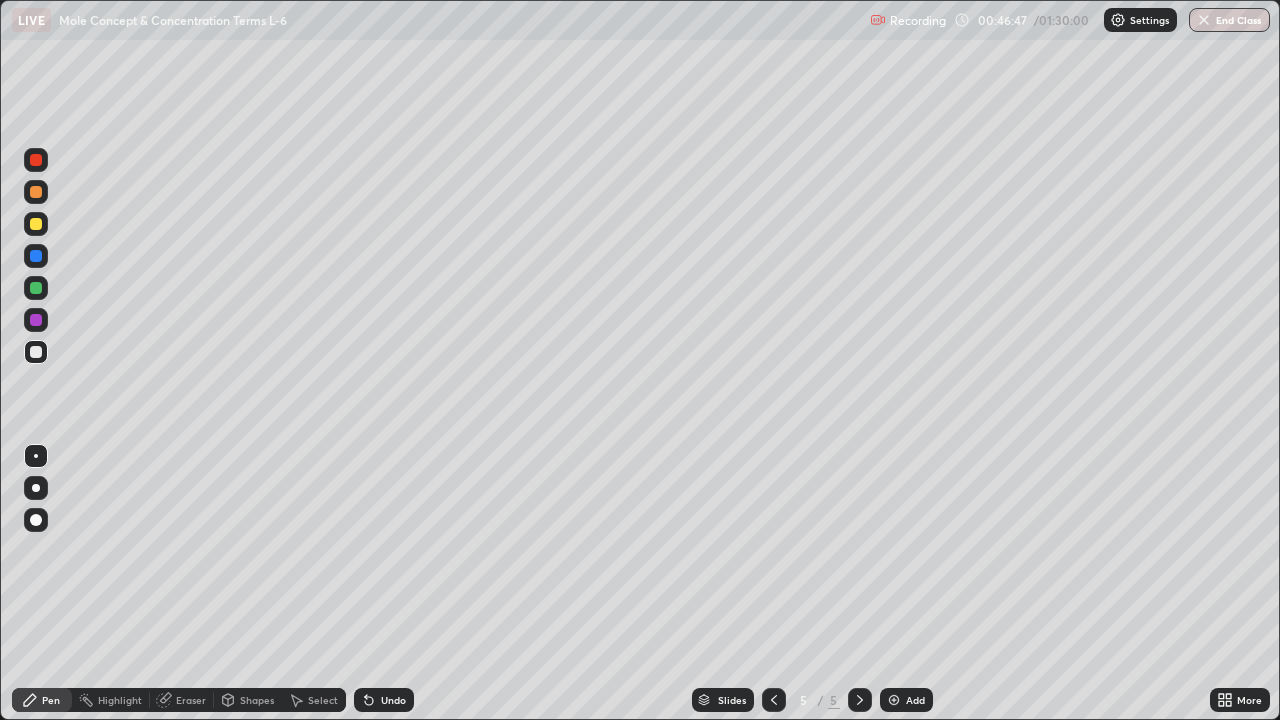 click at bounding box center [36, 224] 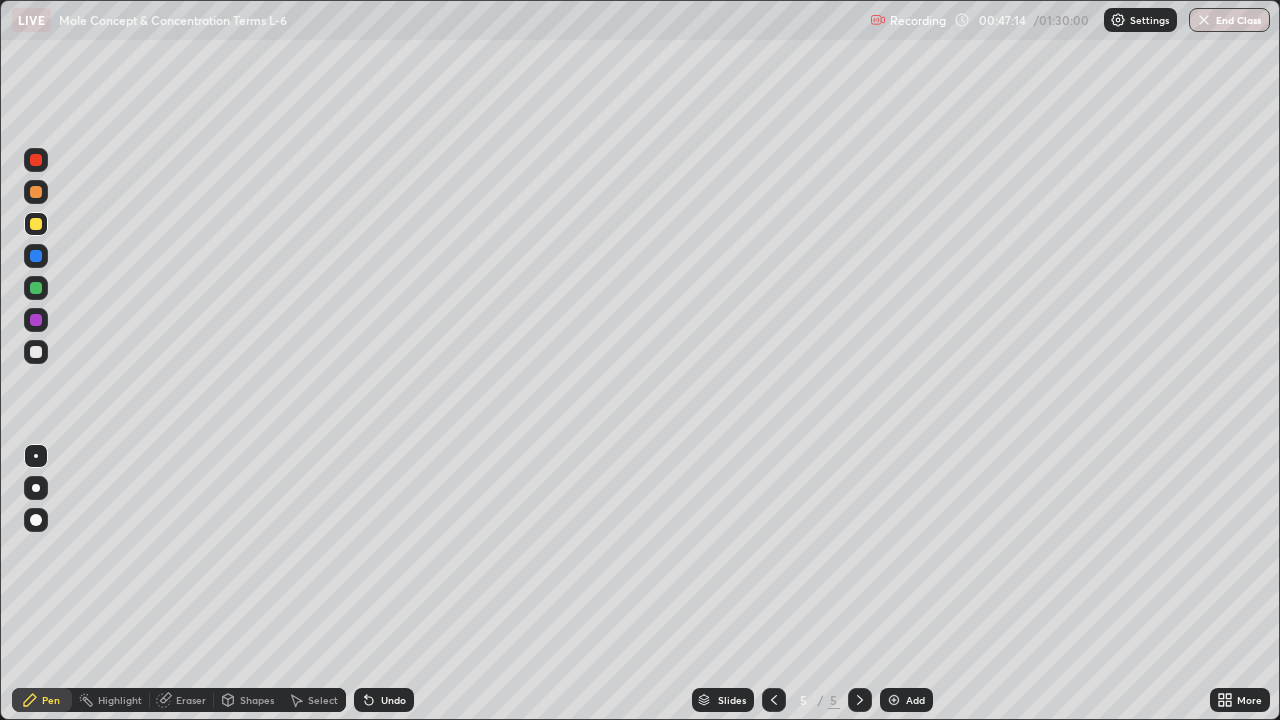 click on "Eraser" at bounding box center [191, 700] 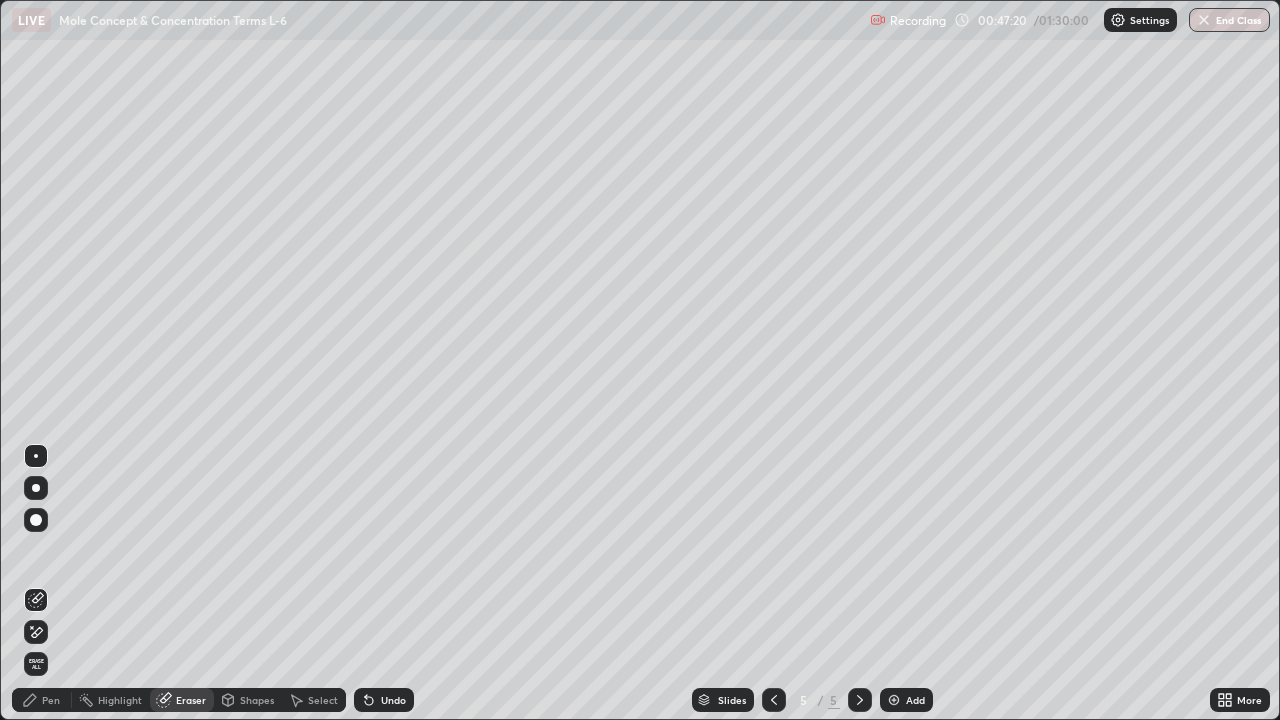 click on "Pen" at bounding box center [51, 700] 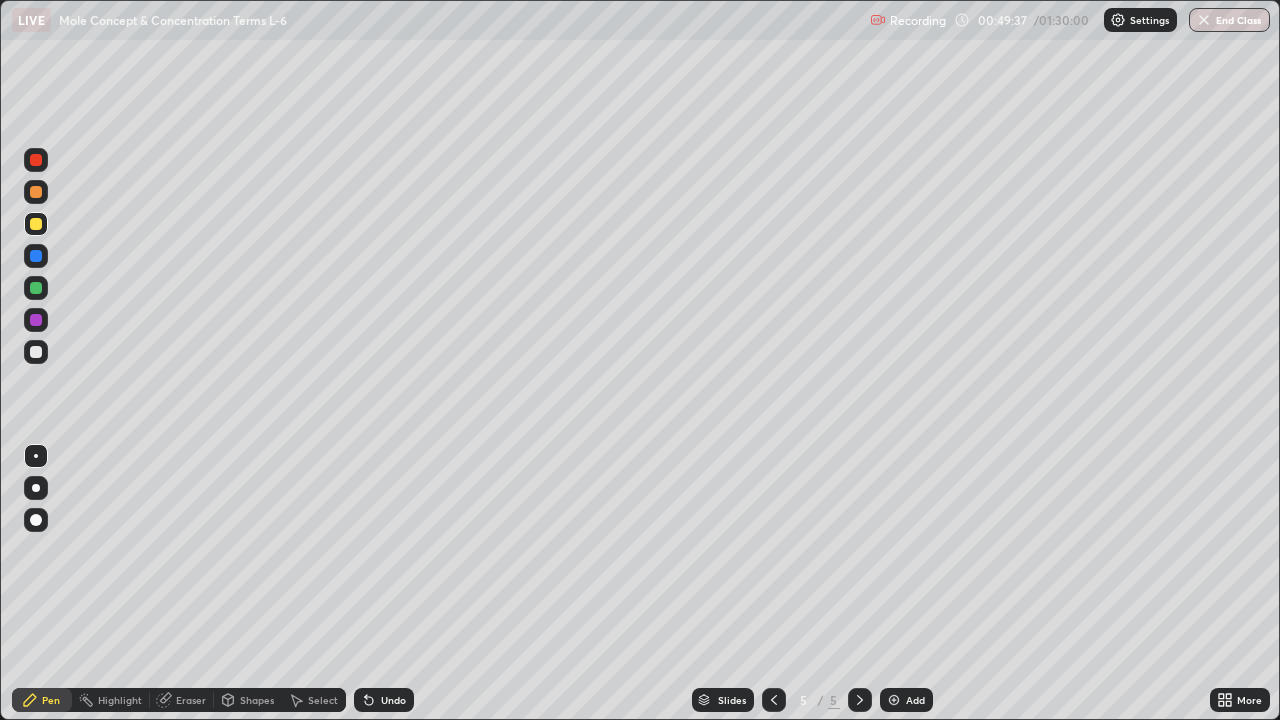 click at bounding box center (36, 352) 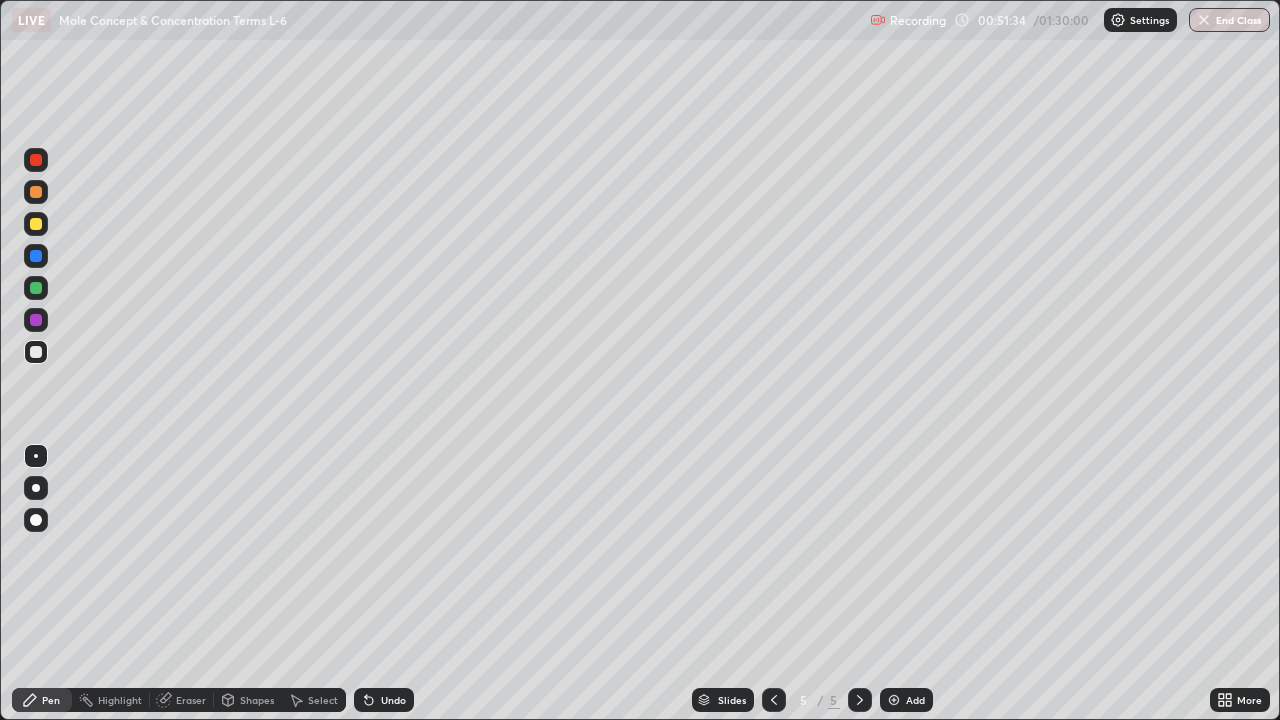 click at bounding box center (36, 288) 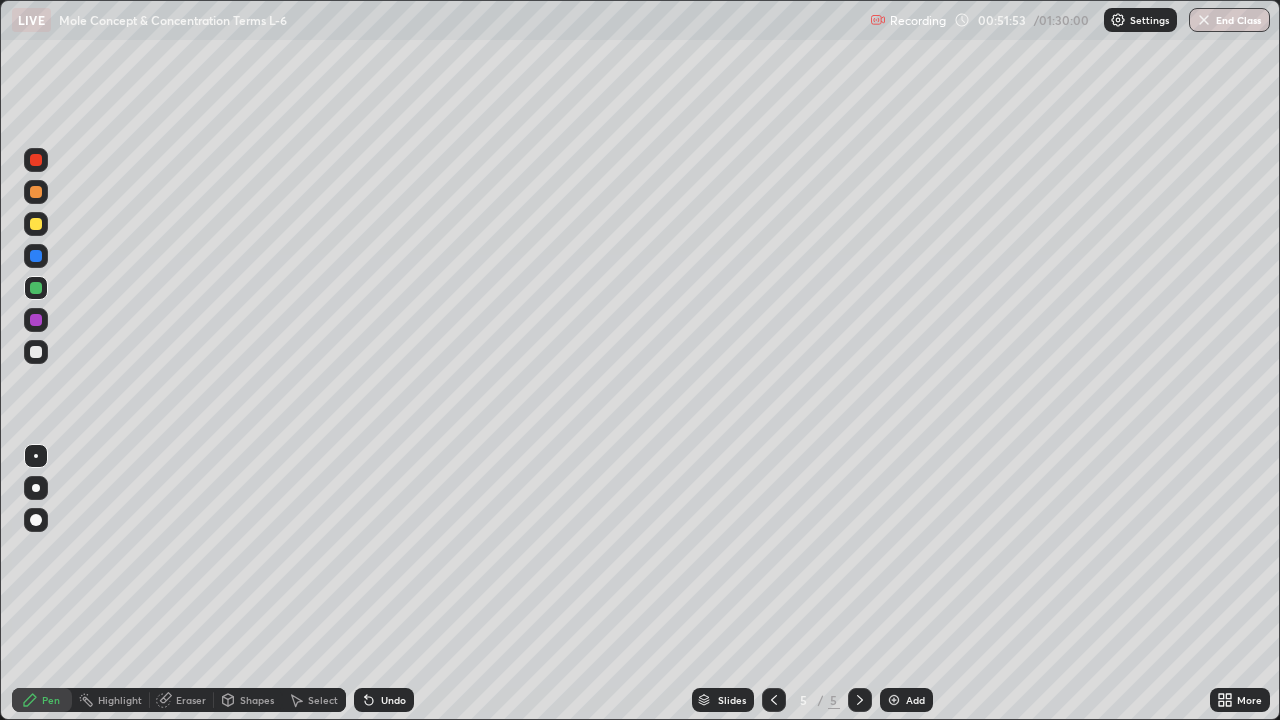 click at bounding box center [36, 352] 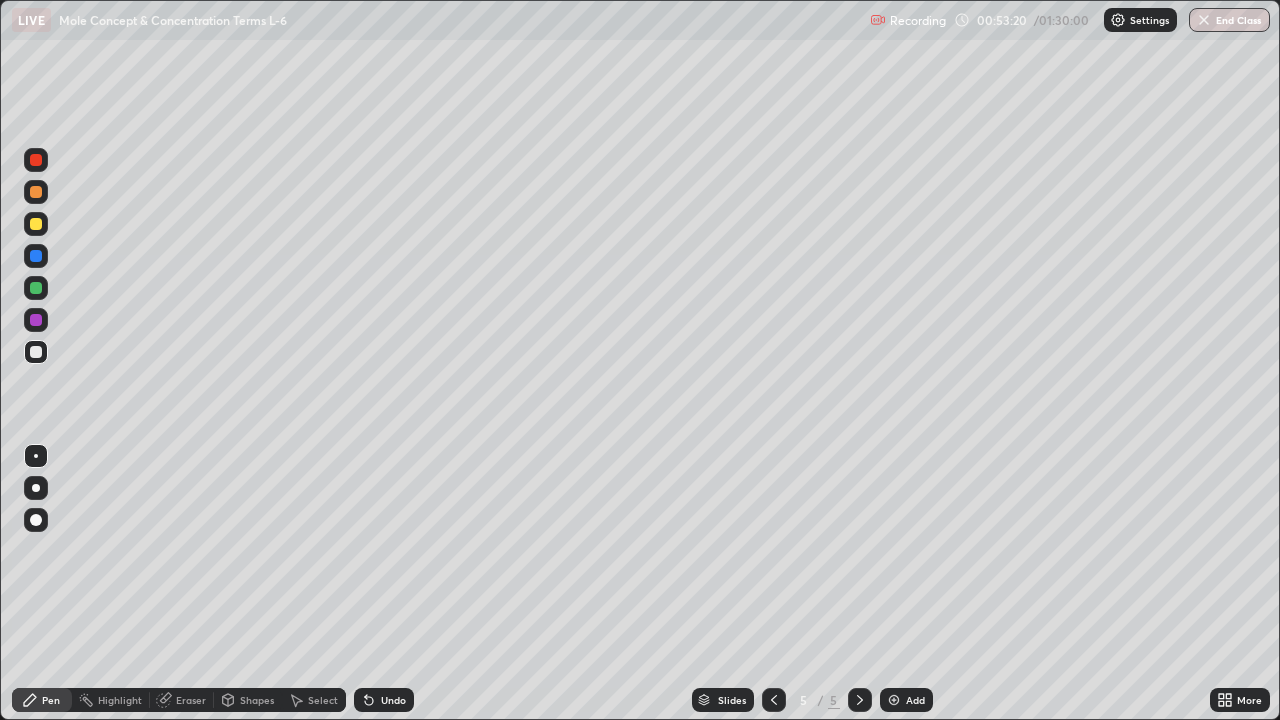 click at bounding box center [894, 700] 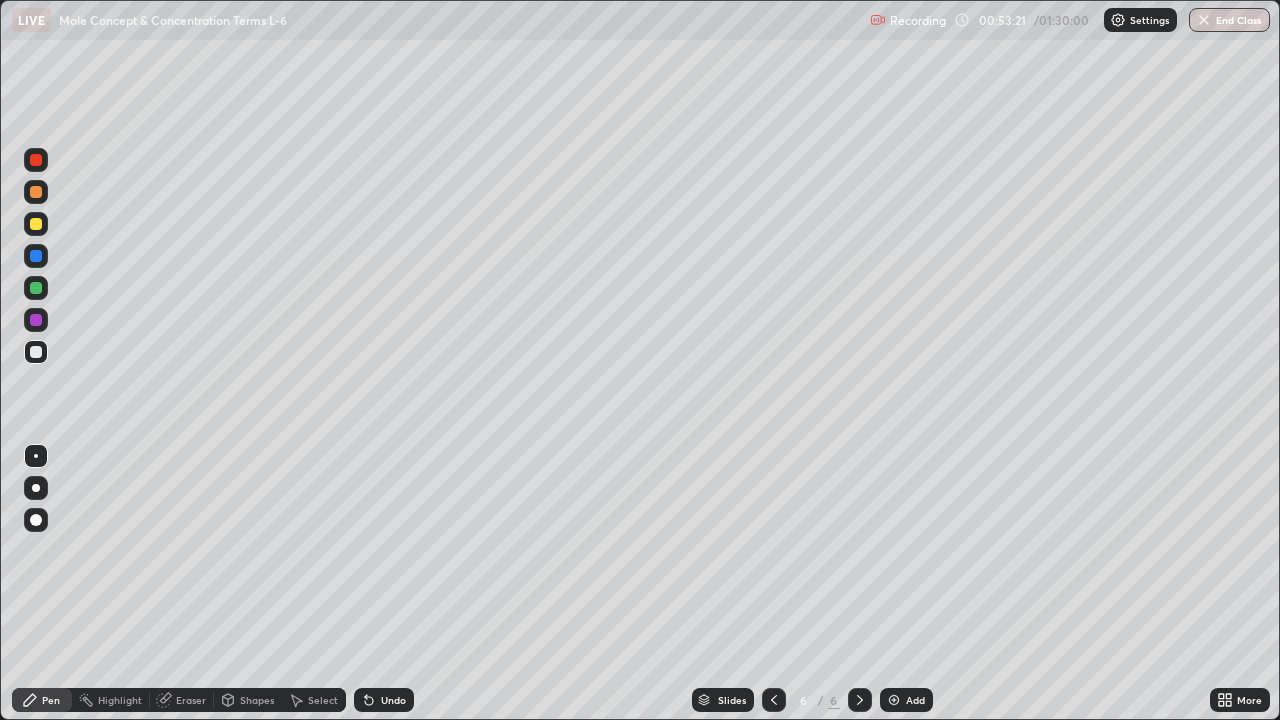 click at bounding box center (36, 352) 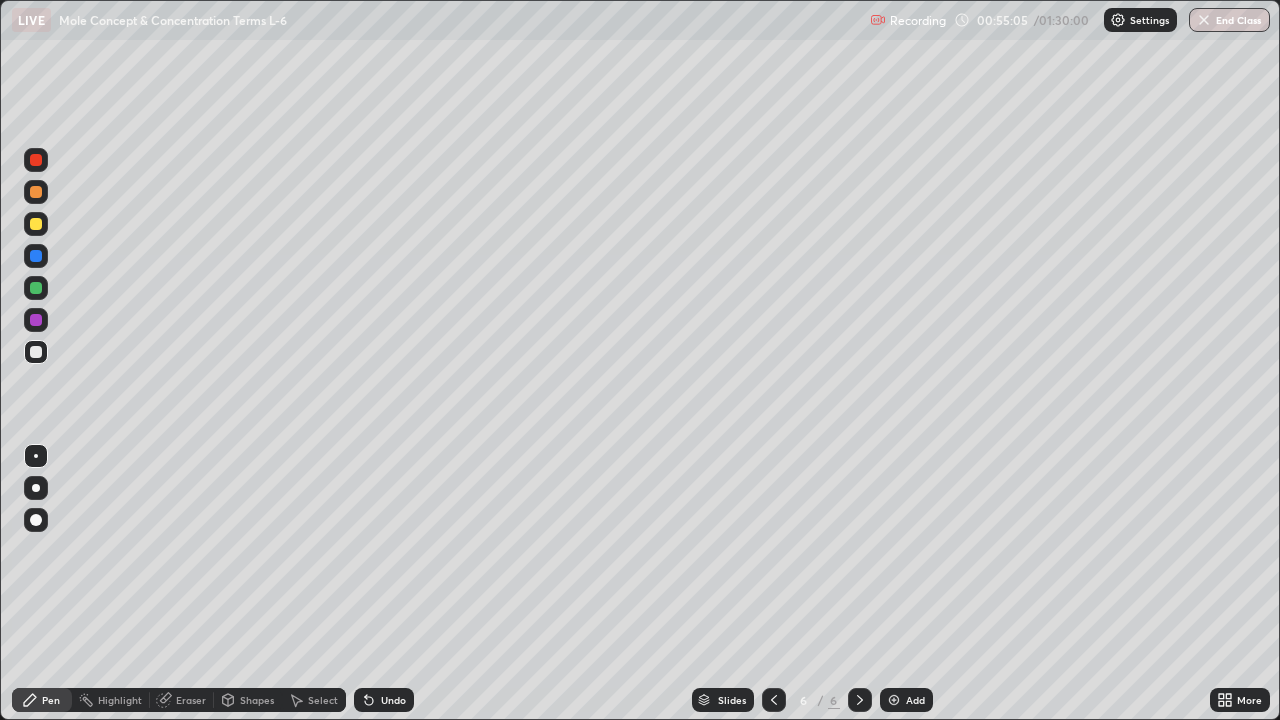 click at bounding box center (36, 352) 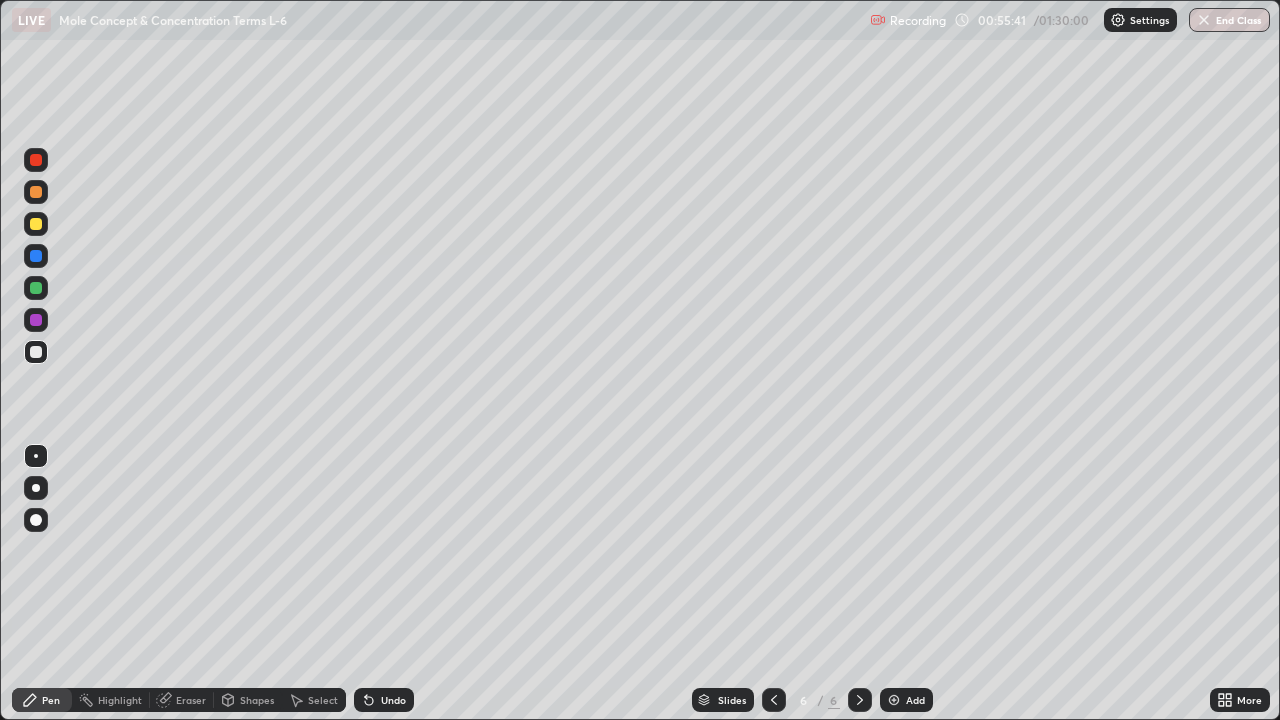 click at bounding box center [36, 224] 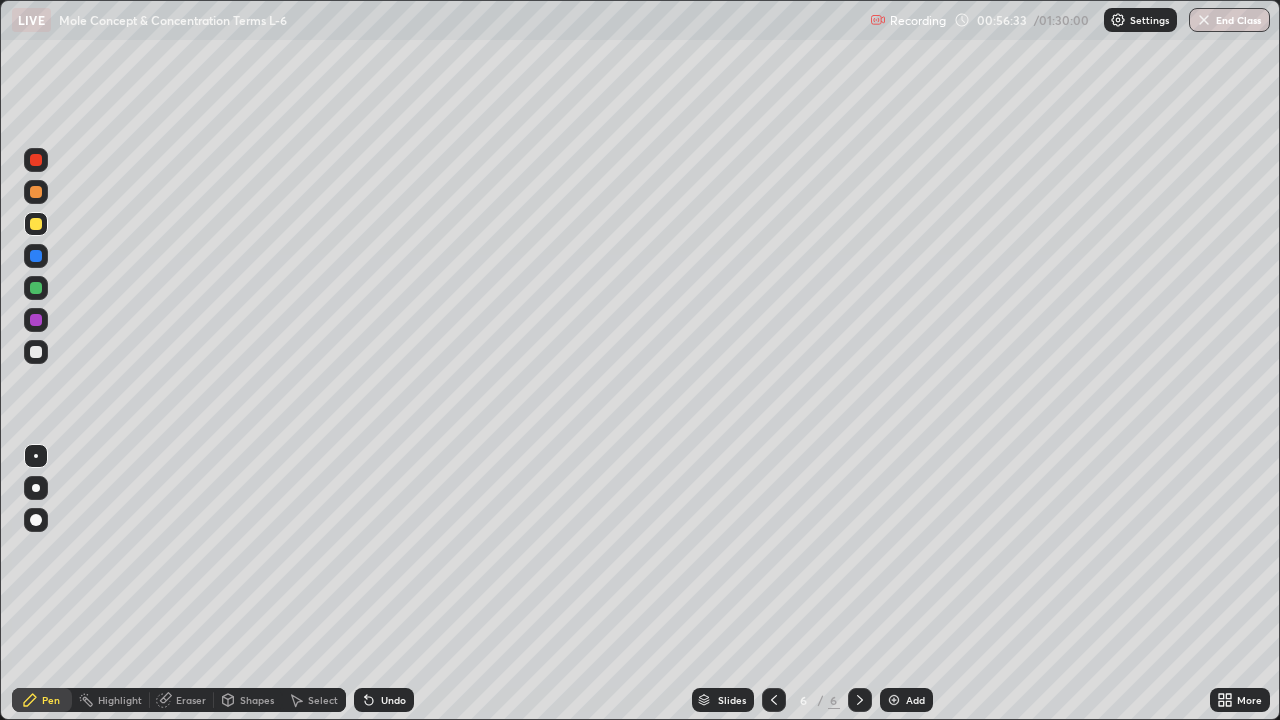 click at bounding box center [36, 352] 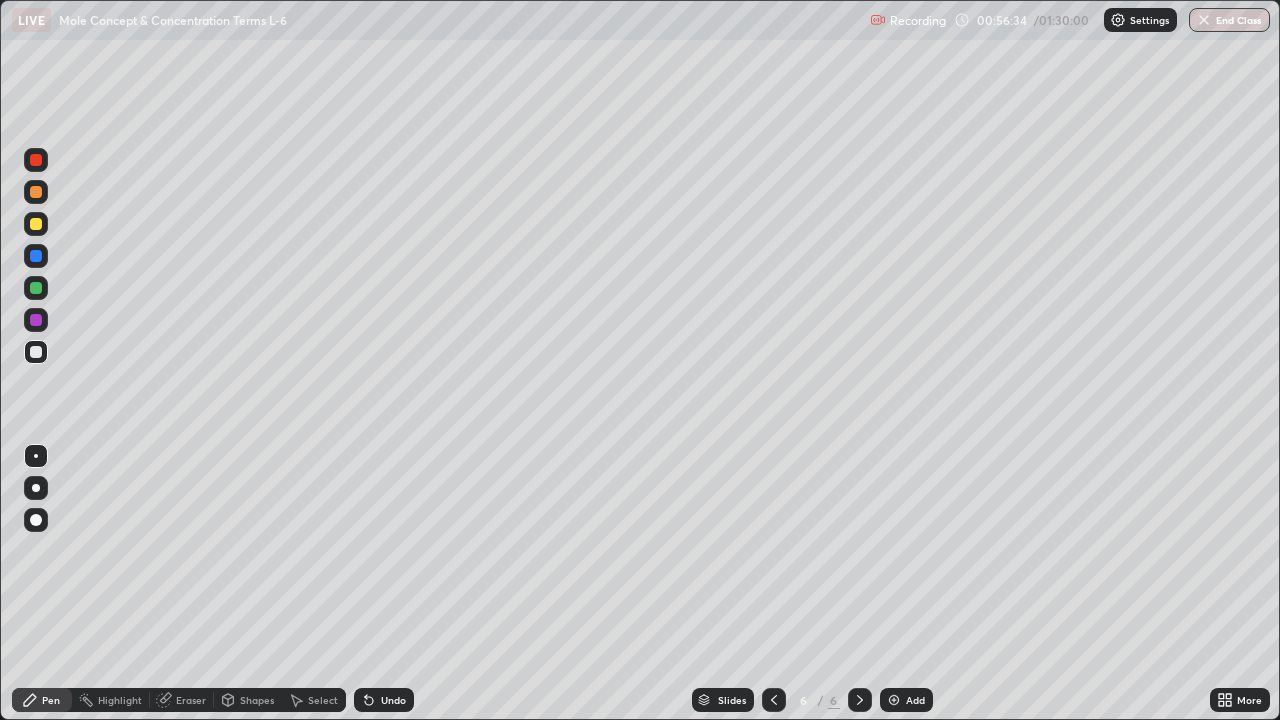 click at bounding box center (36, 192) 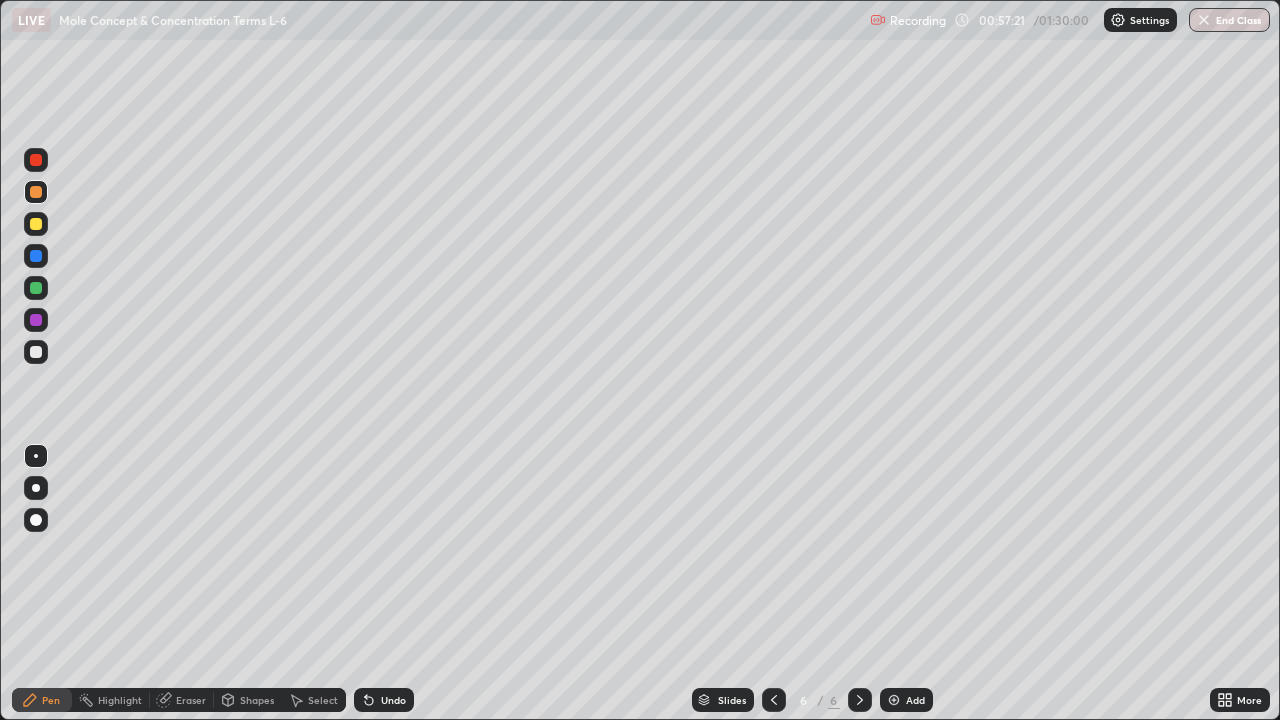 click at bounding box center (36, 352) 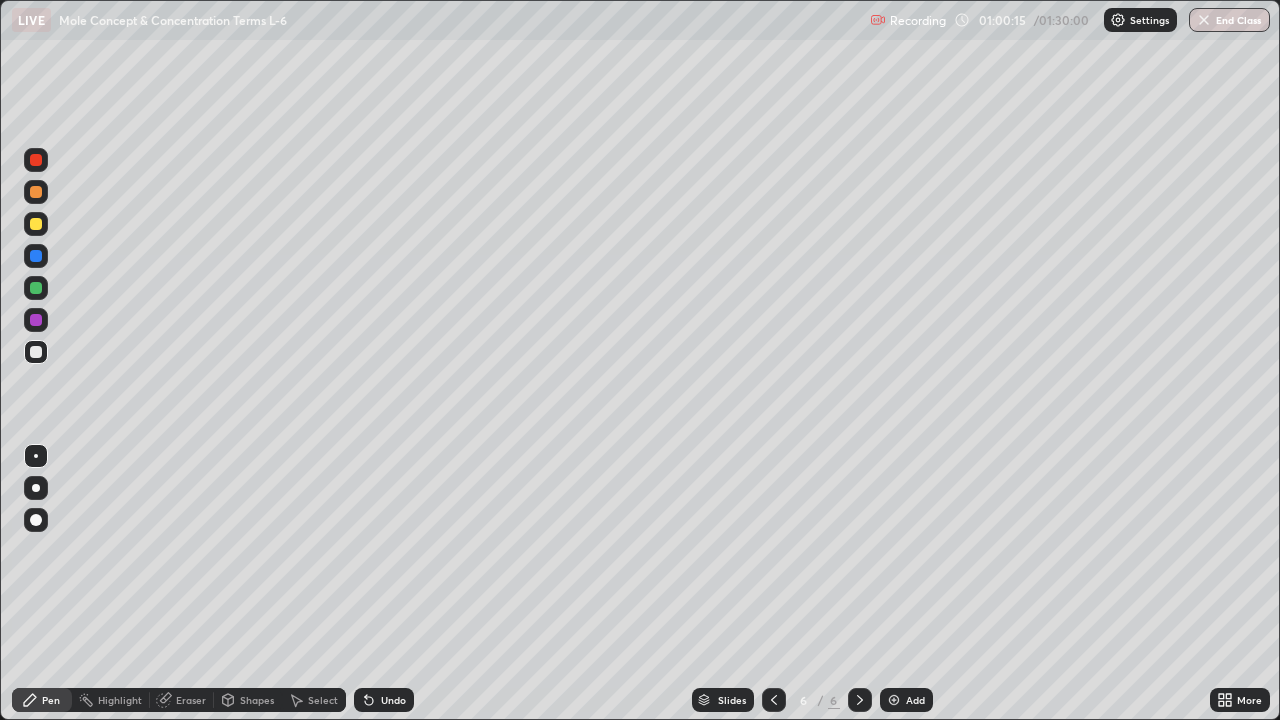 click on "Pen" at bounding box center (51, 700) 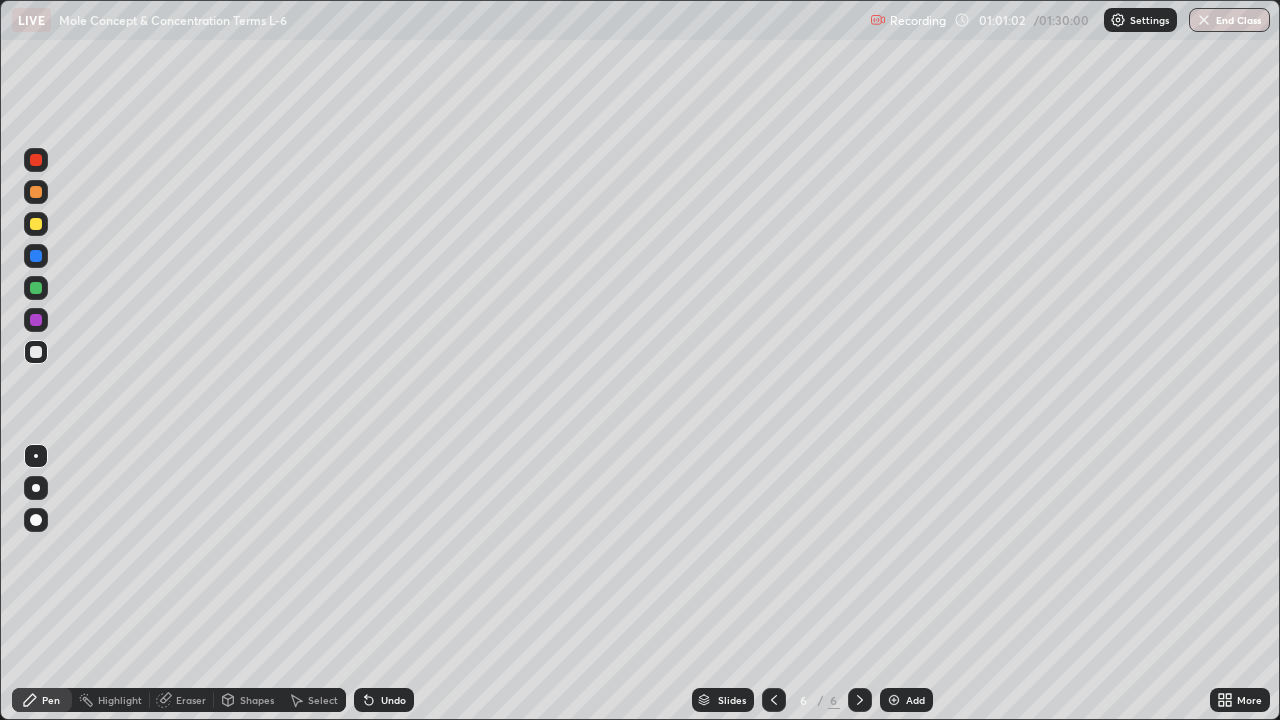 click at bounding box center (36, 224) 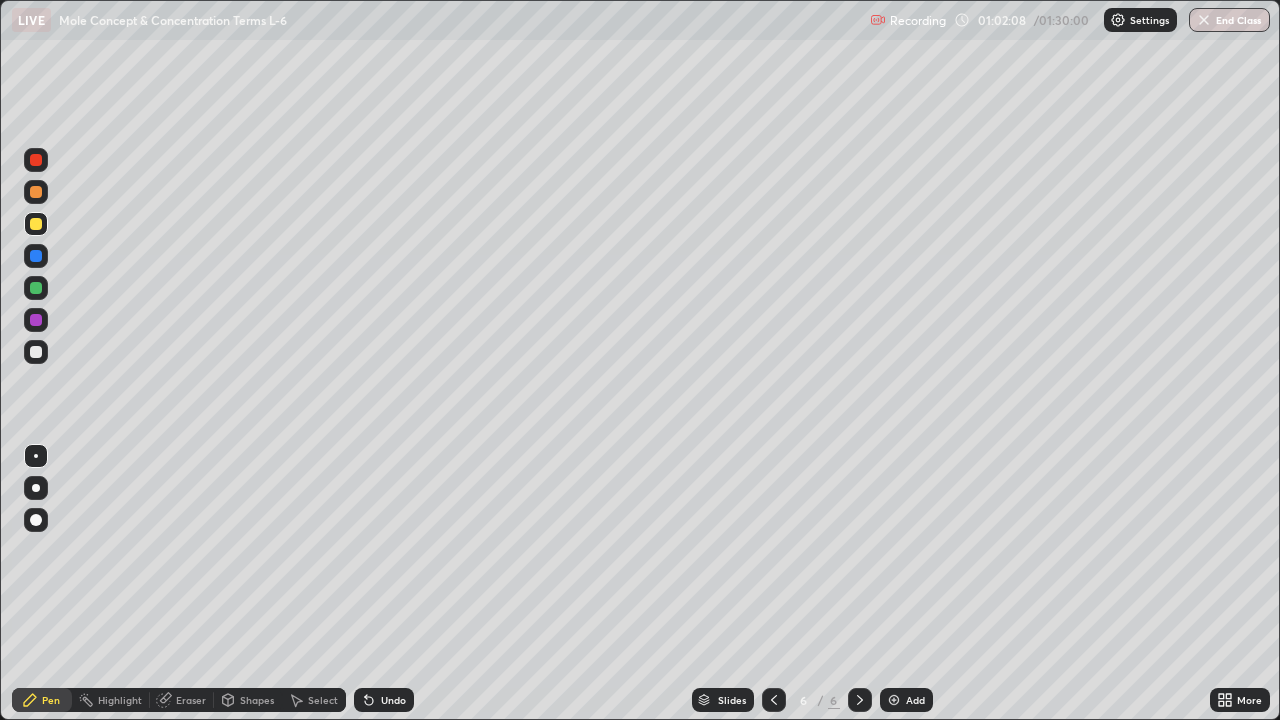 click on "Eraser" at bounding box center [191, 700] 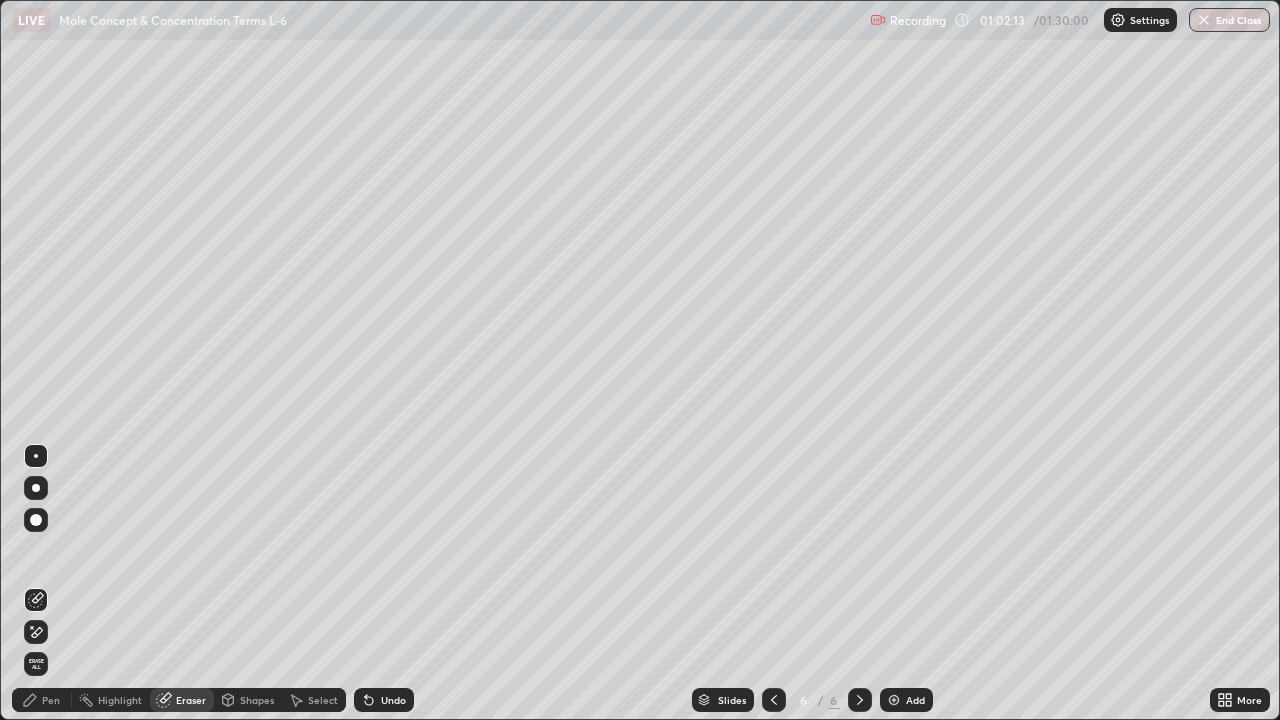 click on "Pen" at bounding box center (51, 700) 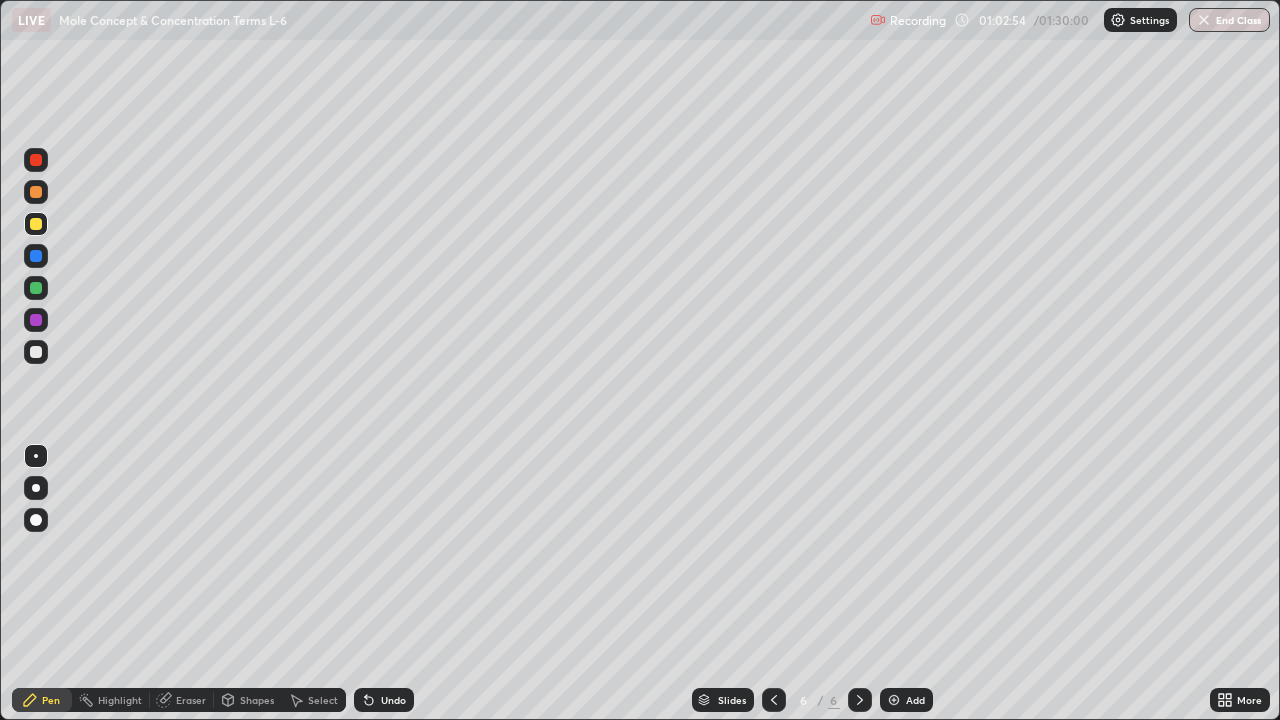 click on "Eraser" at bounding box center [191, 700] 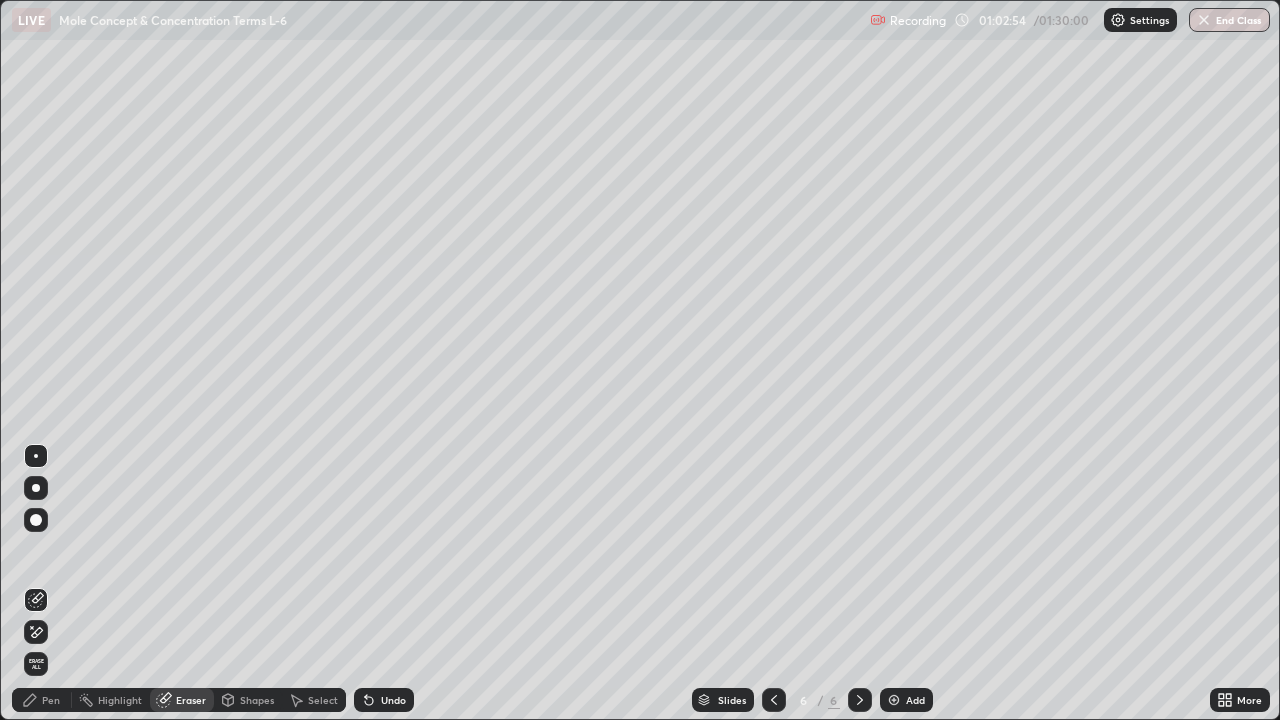 click on "Select" at bounding box center (323, 700) 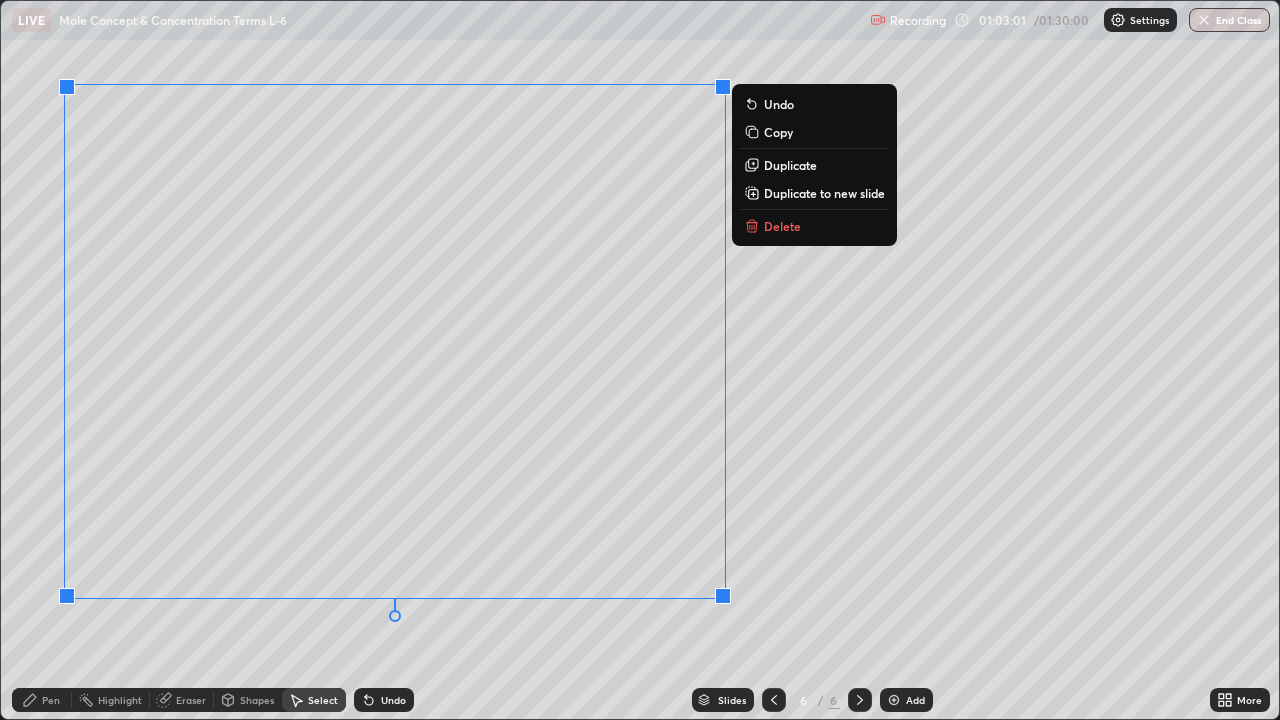 click 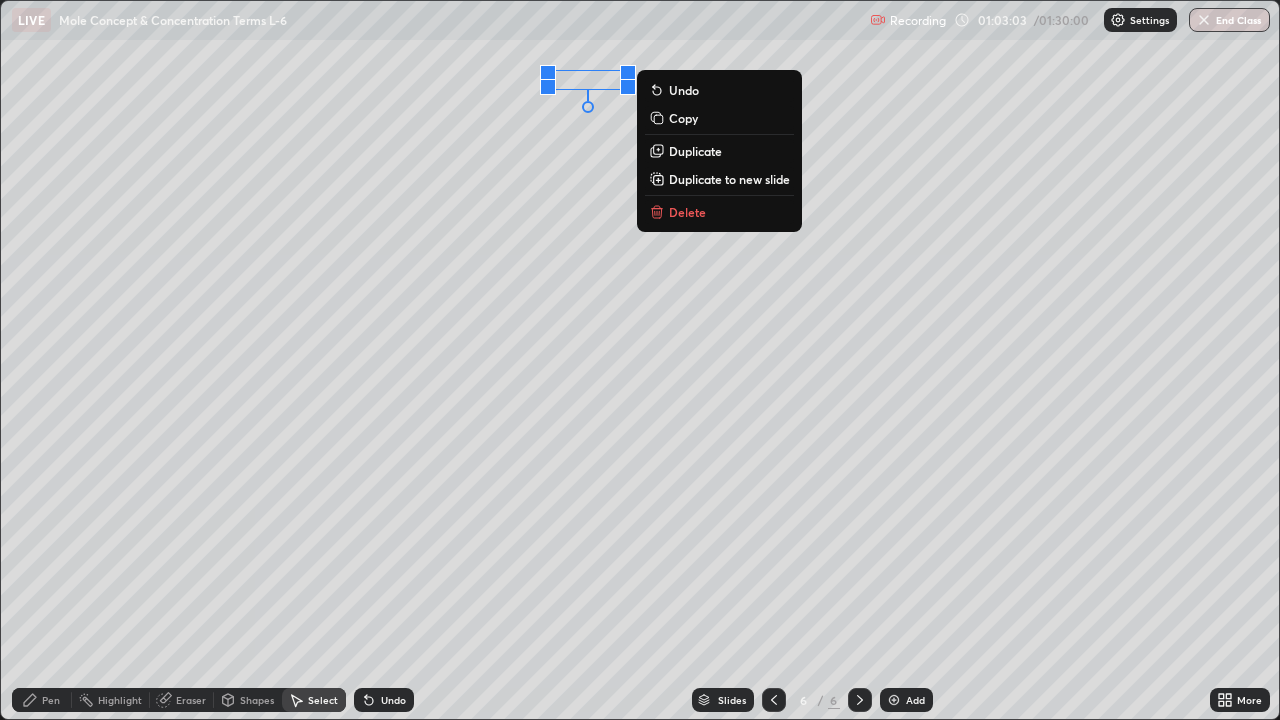click on "Delete" at bounding box center [687, 212] 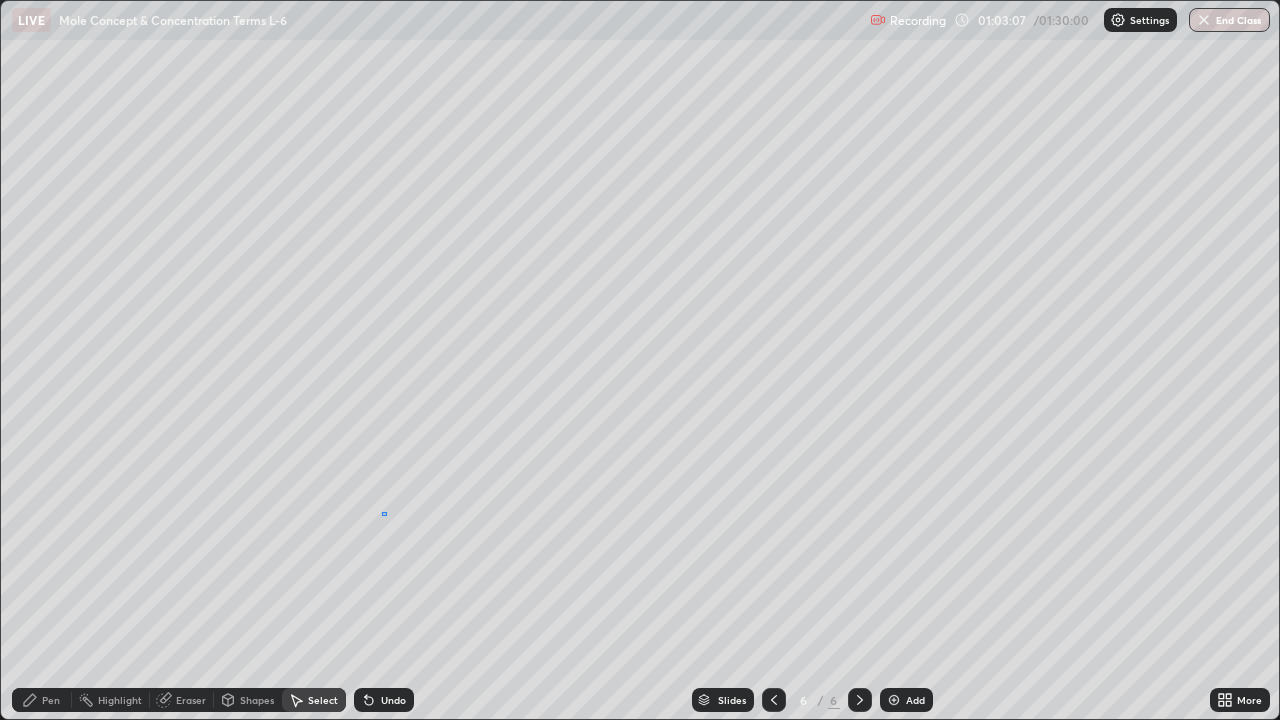 click on "0 ° Undo Copy Duplicate Duplicate to new slide Delete" at bounding box center [640, 360] 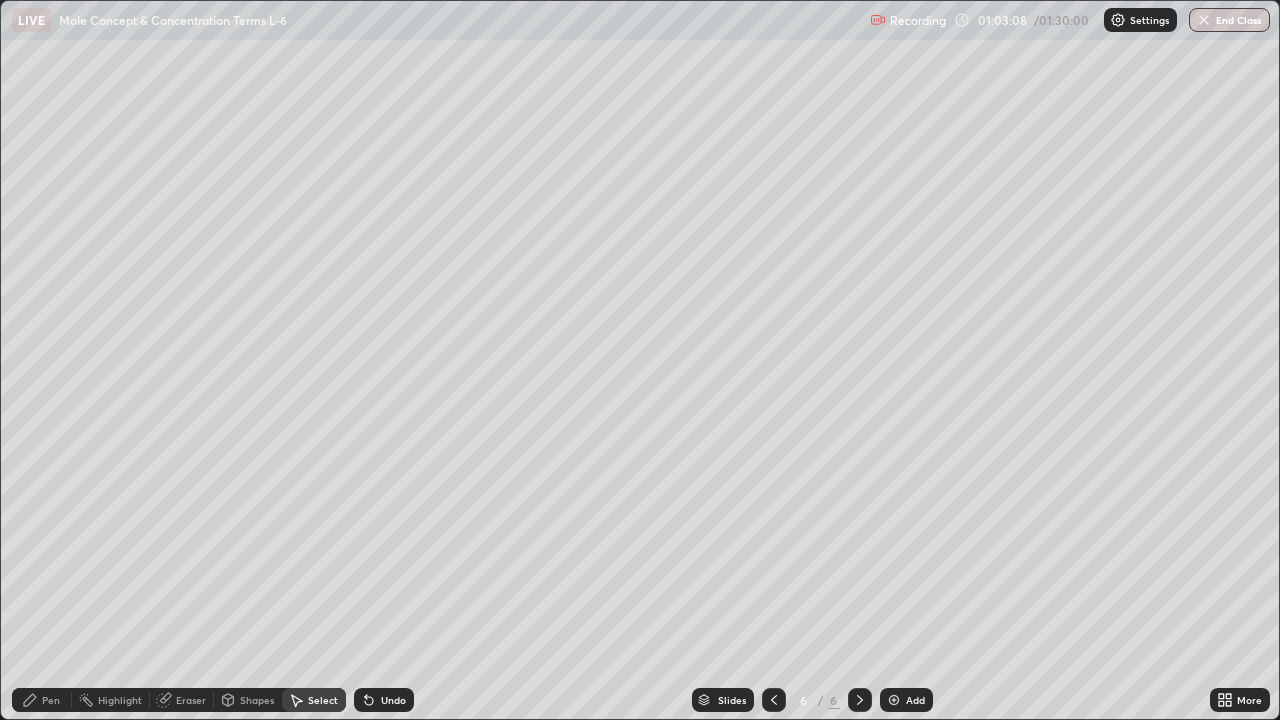 click on "Eraser" at bounding box center [191, 700] 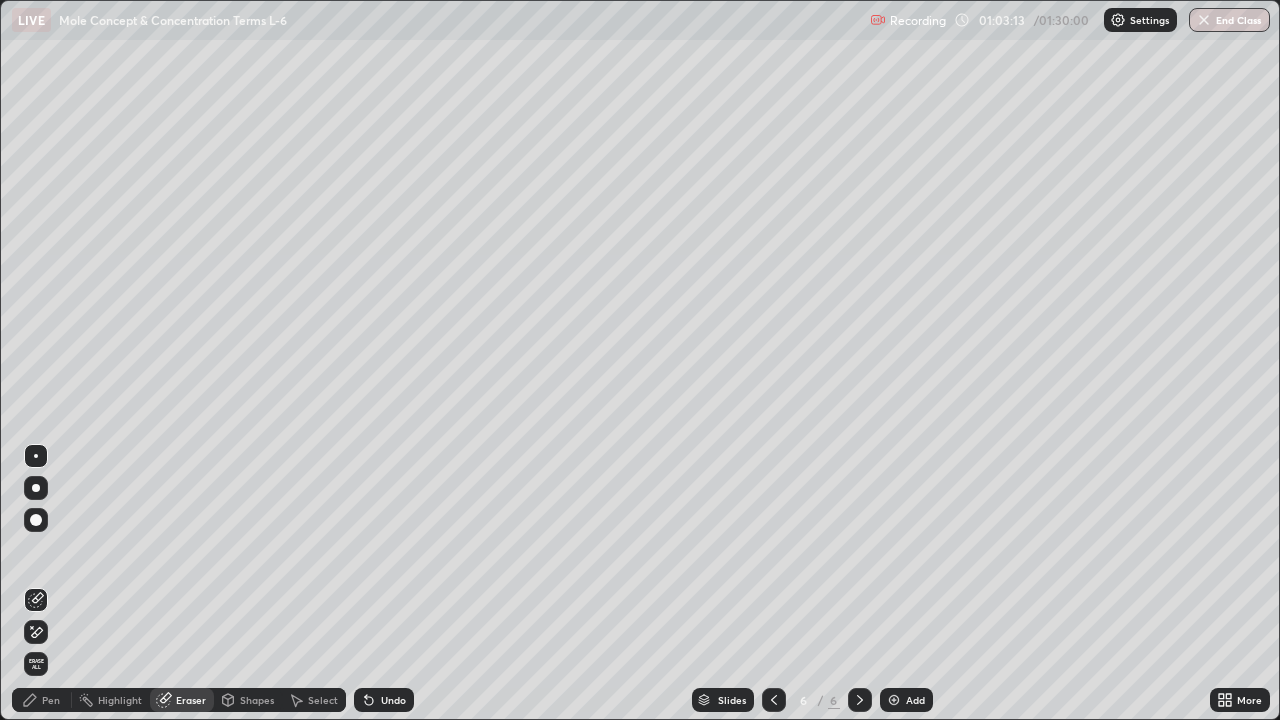click on "Pen" at bounding box center (51, 700) 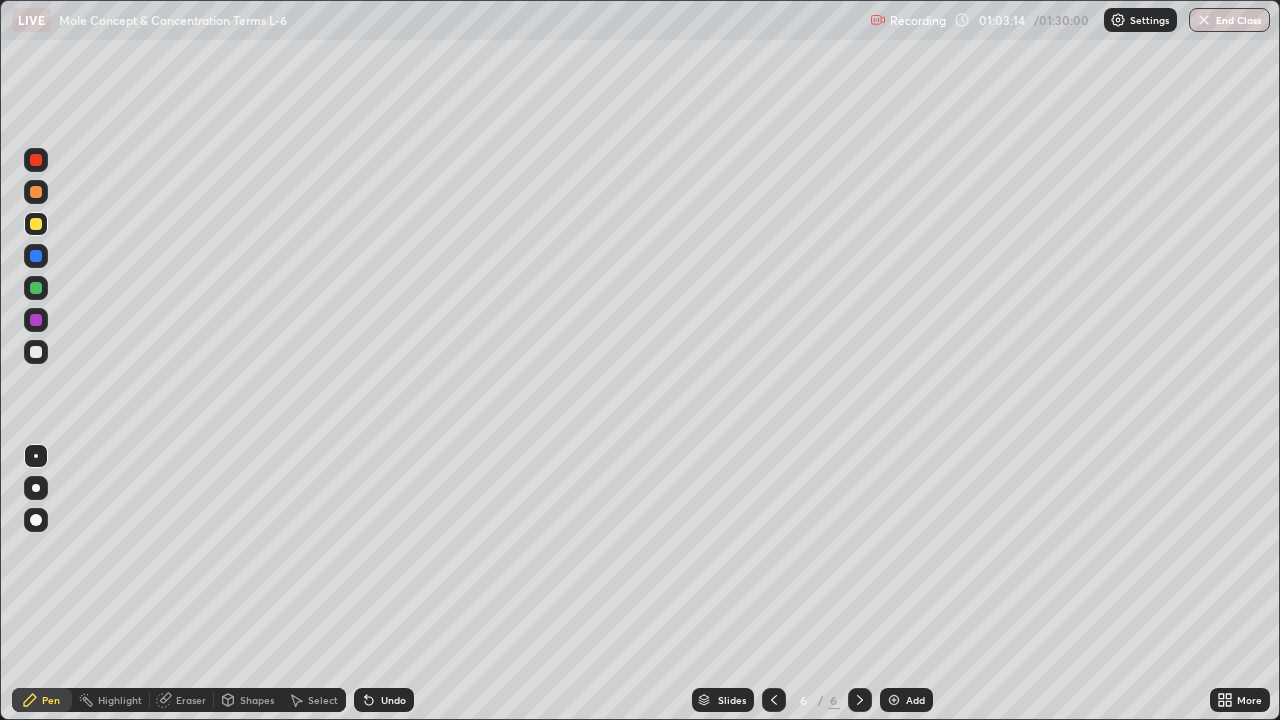 click at bounding box center (36, 352) 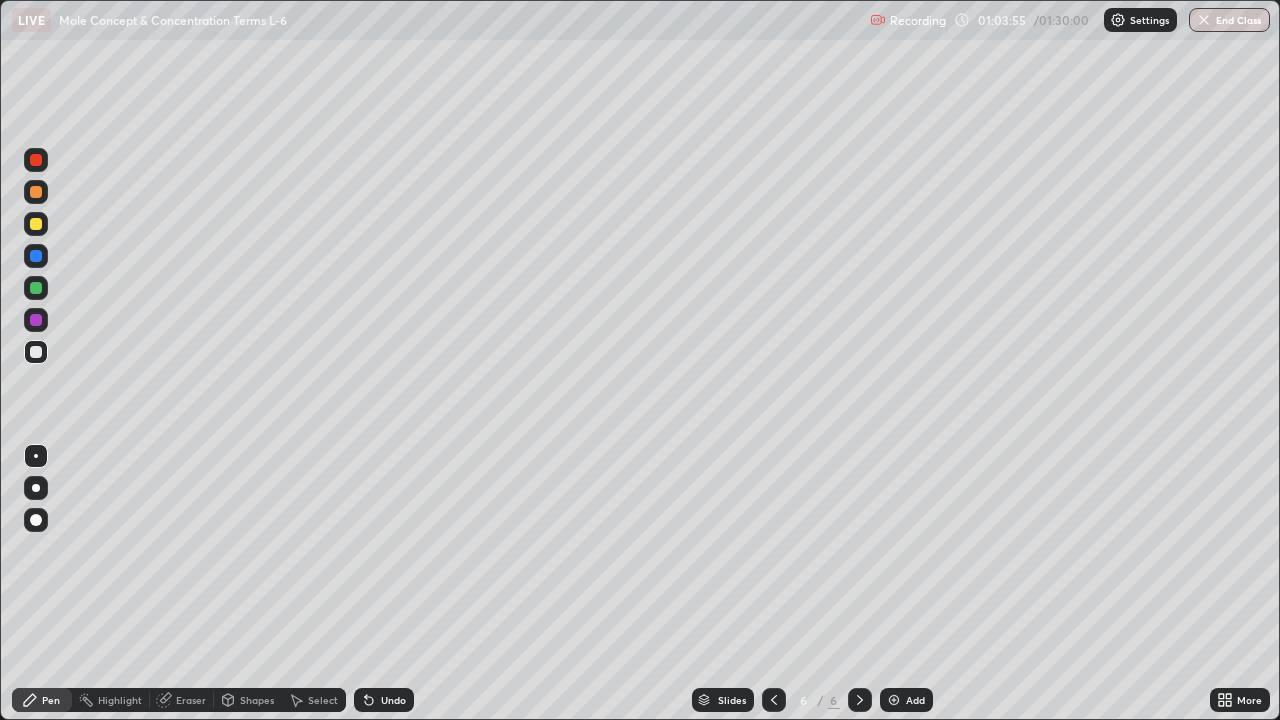 click at bounding box center (36, 224) 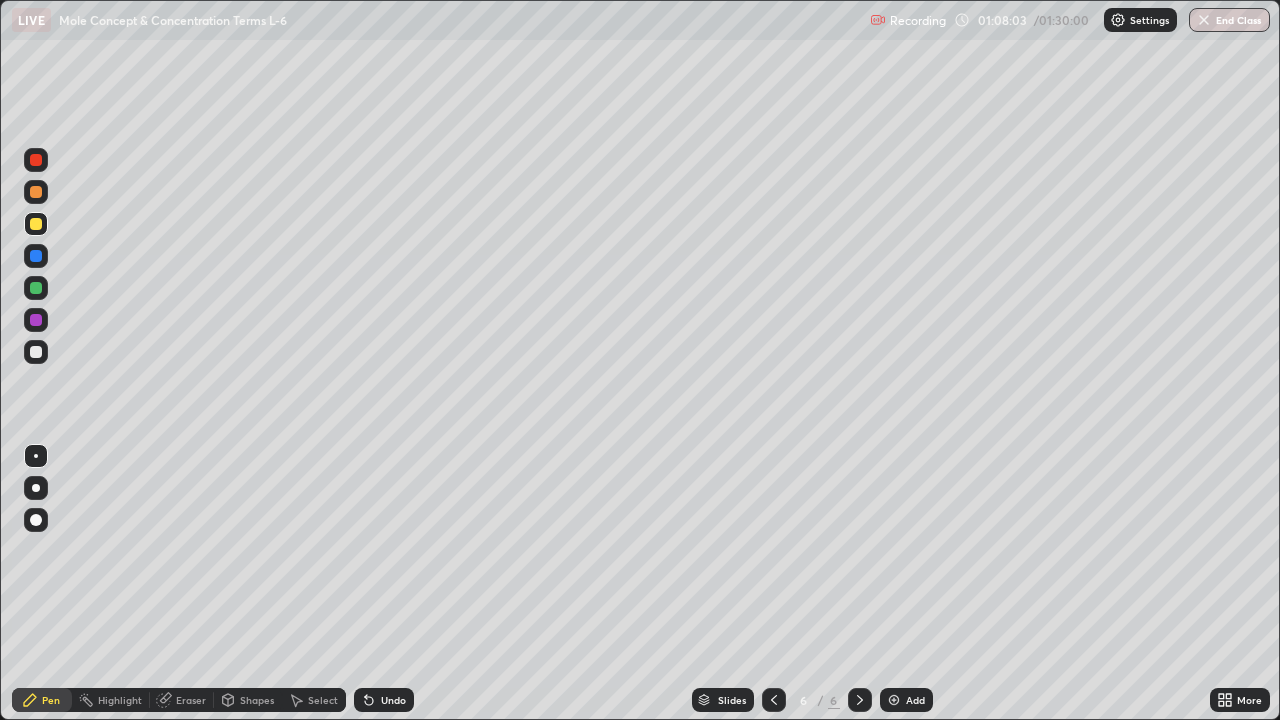 click at bounding box center [894, 700] 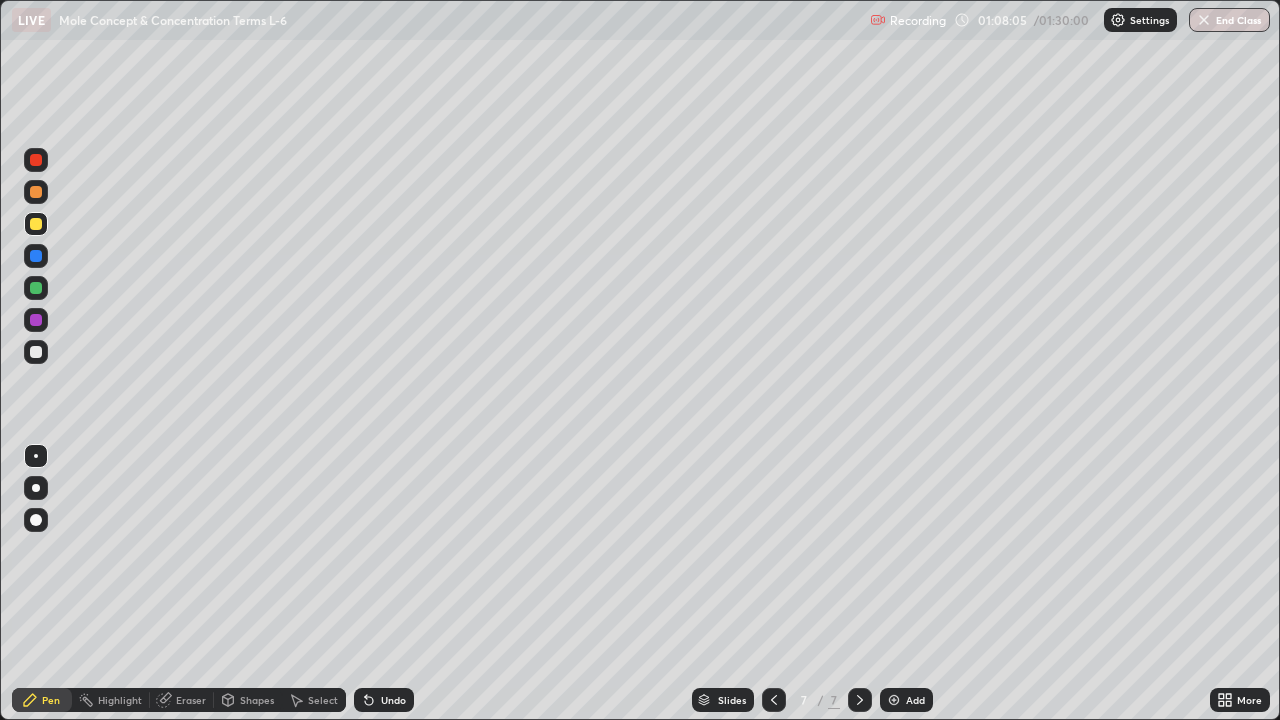 click at bounding box center (36, 352) 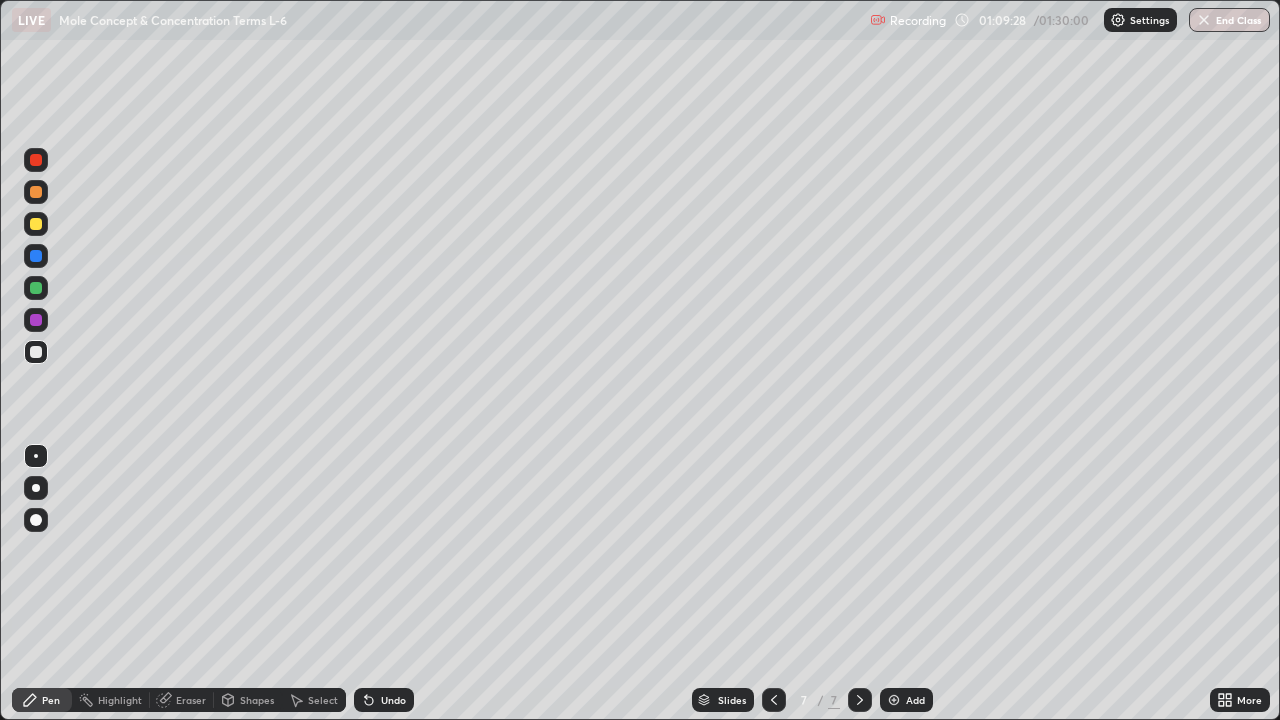 click at bounding box center (36, 224) 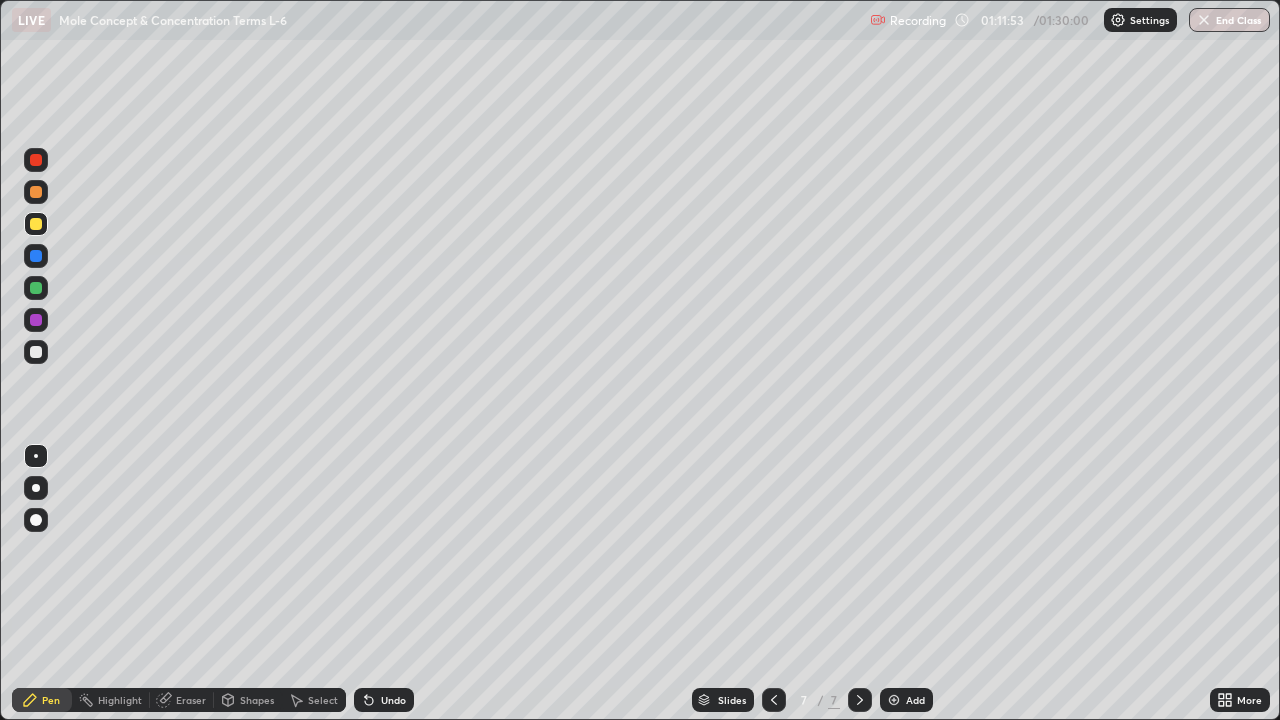 click at bounding box center (36, 352) 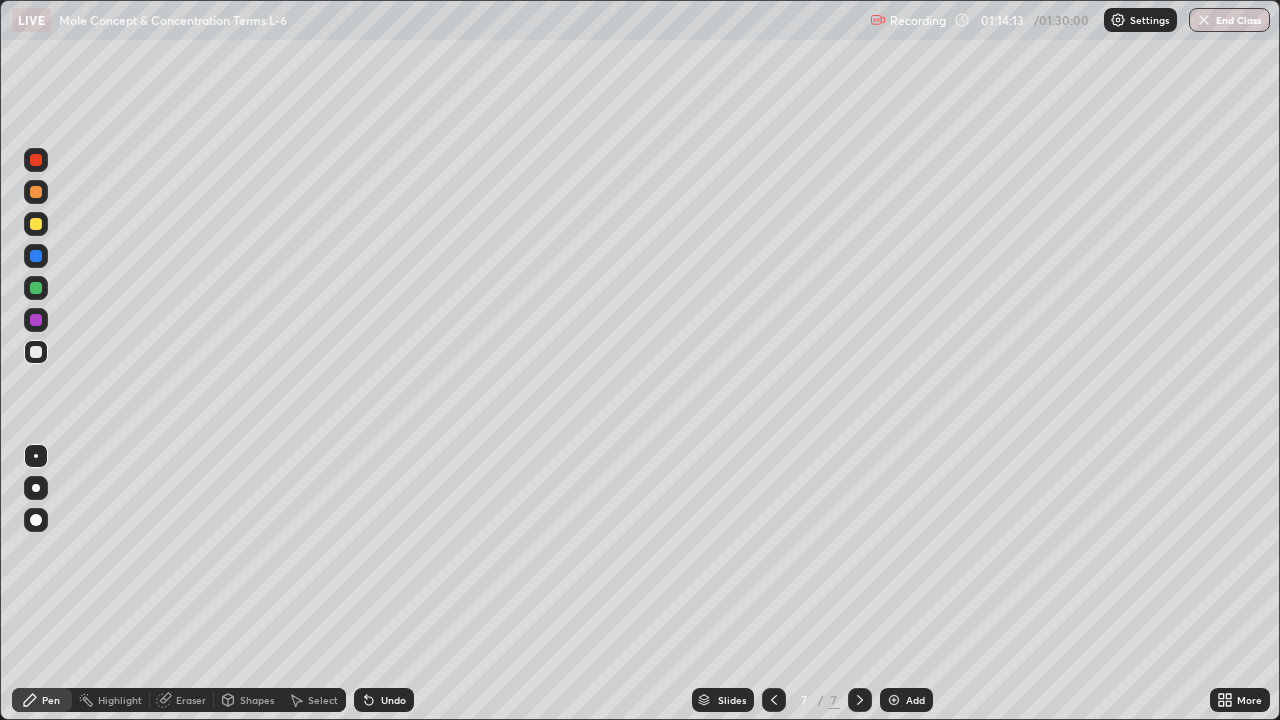 click at bounding box center (36, 224) 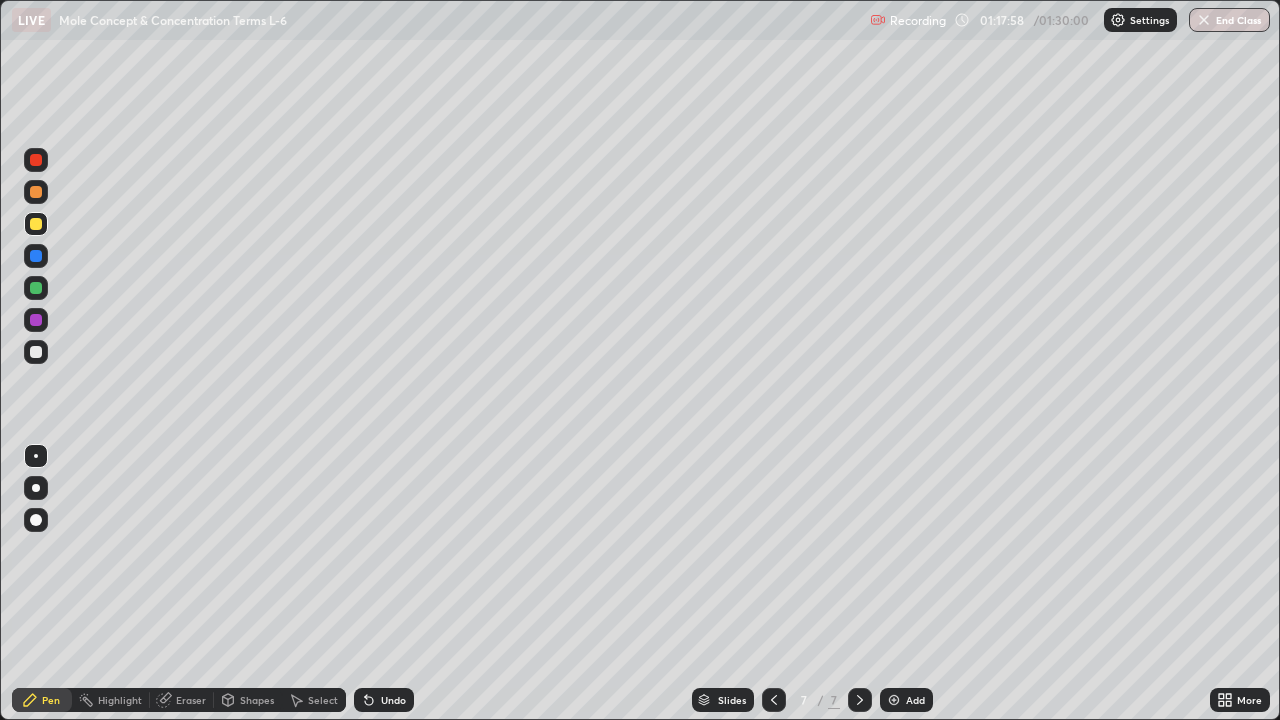 click on "End Class" at bounding box center (1229, 20) 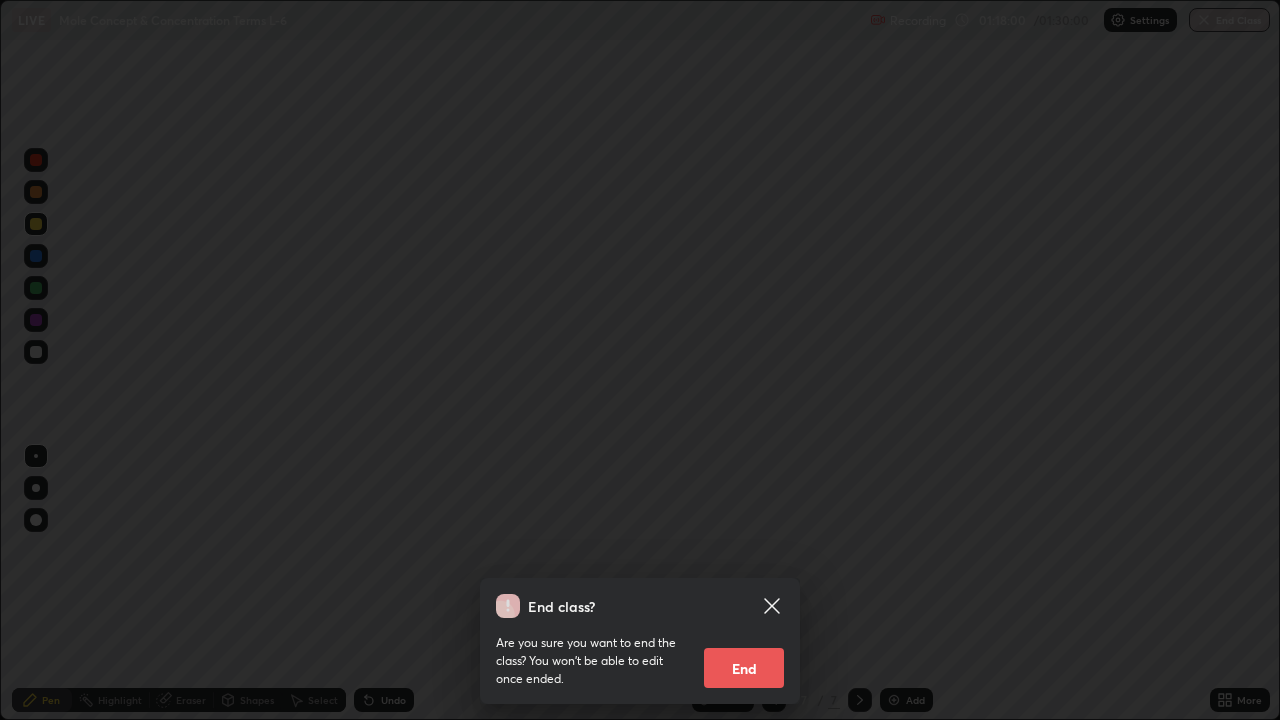 click on "End" at bounding box center (744, 668) 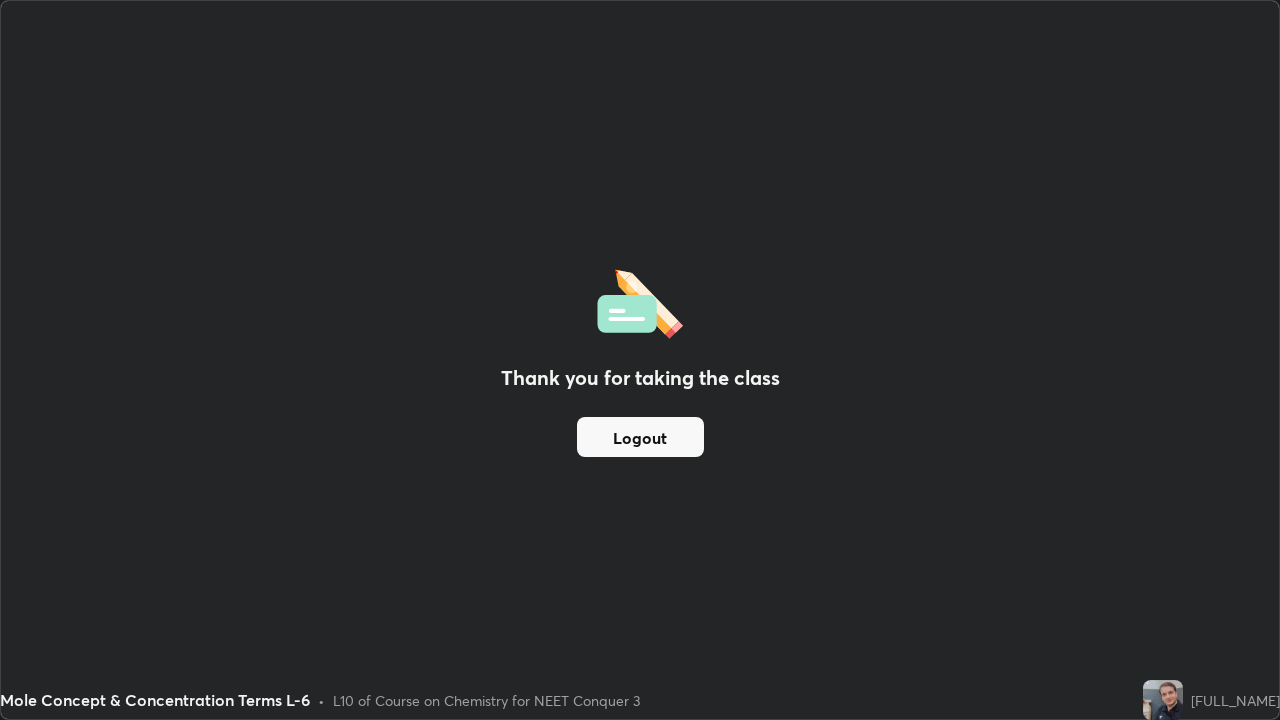 click on "Logout" at bounding box center [640, 437] 